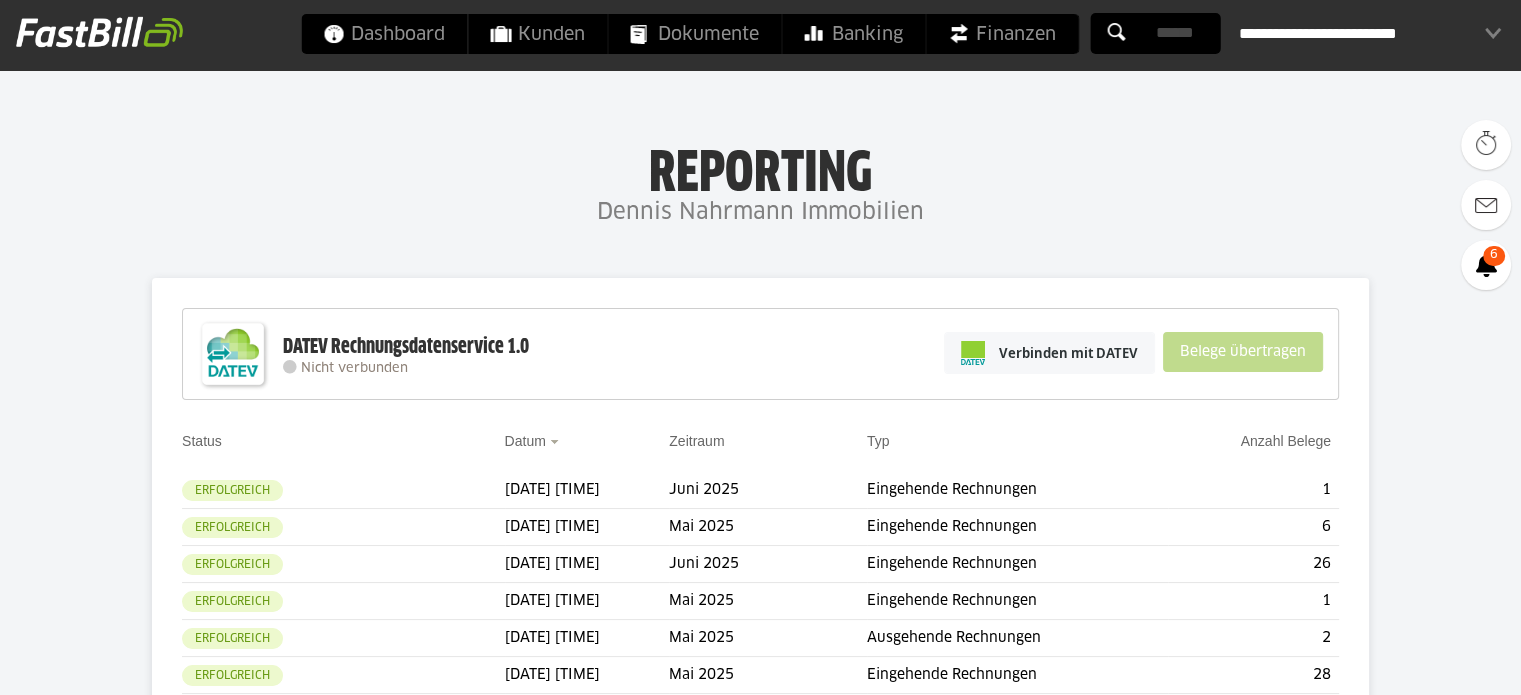 scroll, scrollTop: 30, scrollLeft: 0, axis: vertical 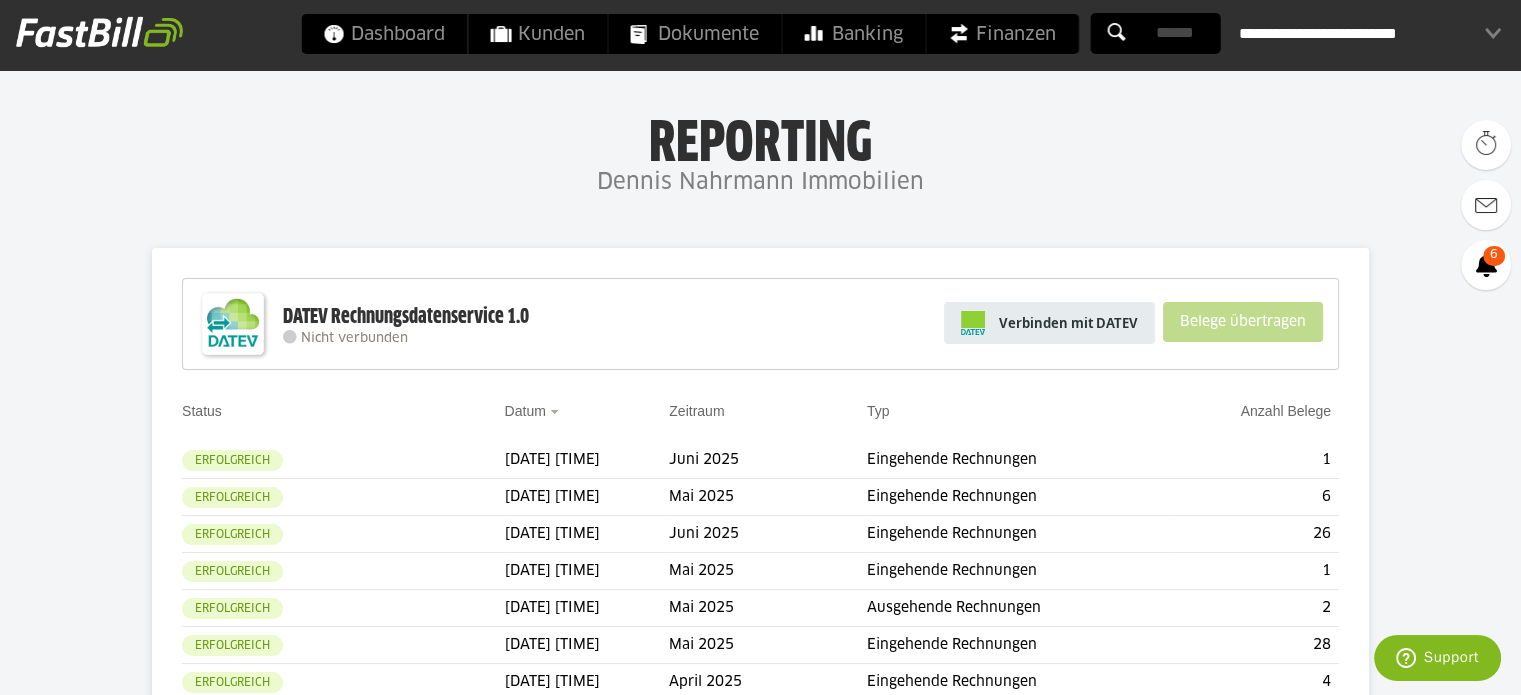 click on "Verbinden mit DATEV" at bounding box center [1068, 323] 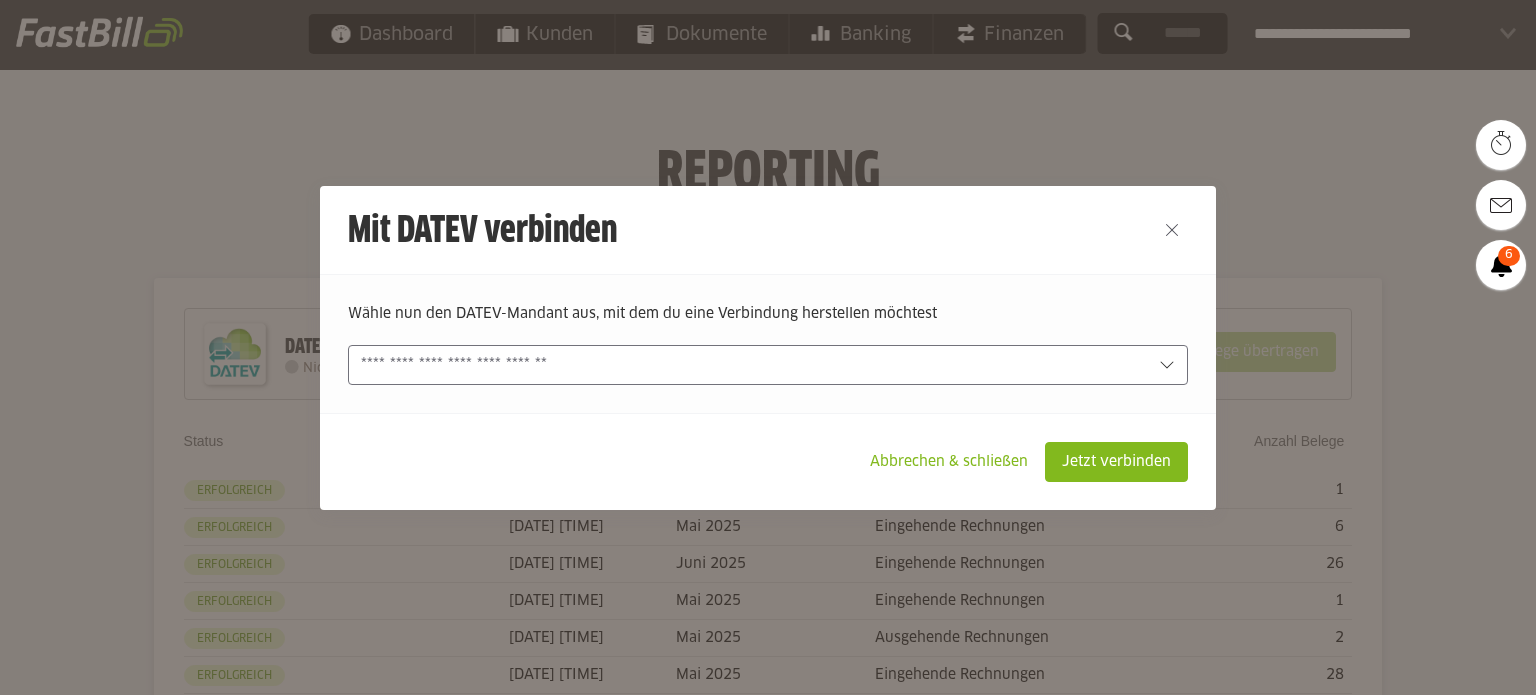 scroll, scrollTop: 0, scrollLeft: 0, axis: both 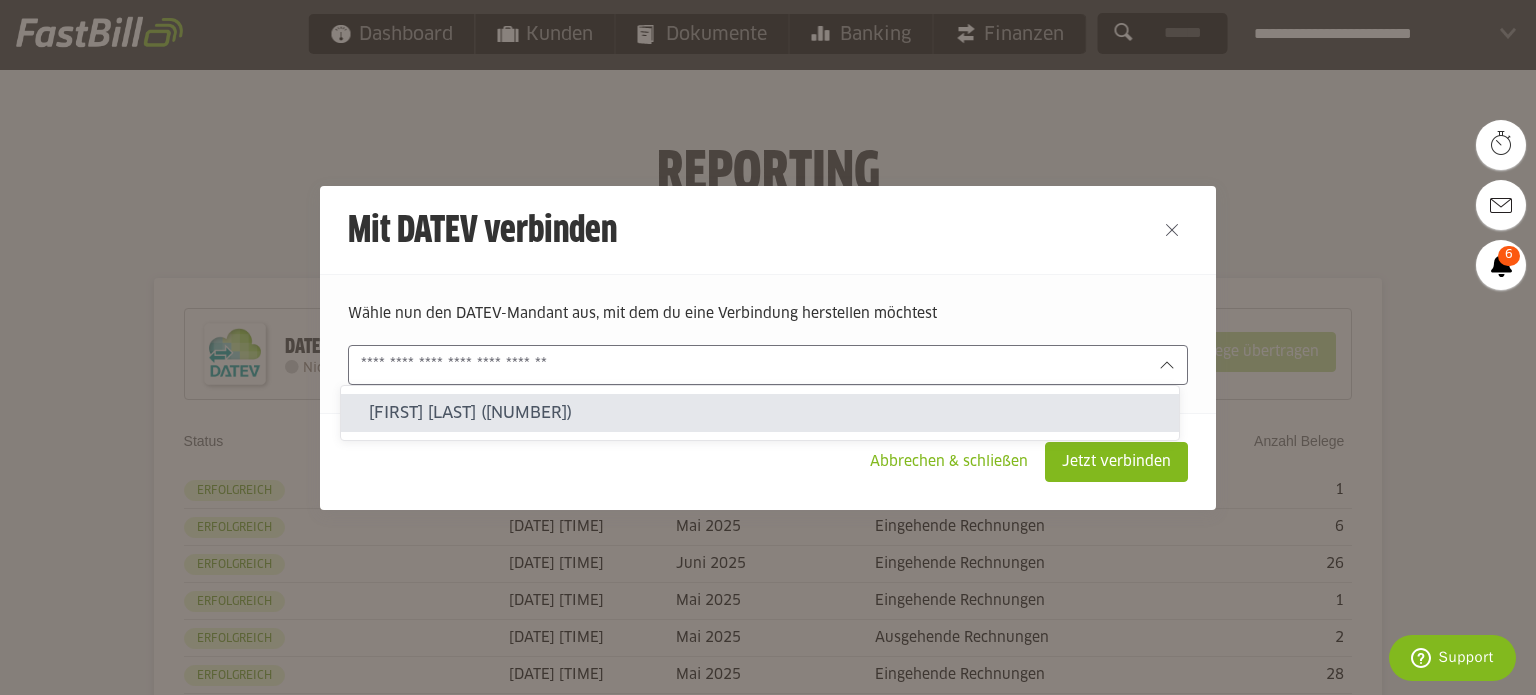 click at bounding box center [768, 365] 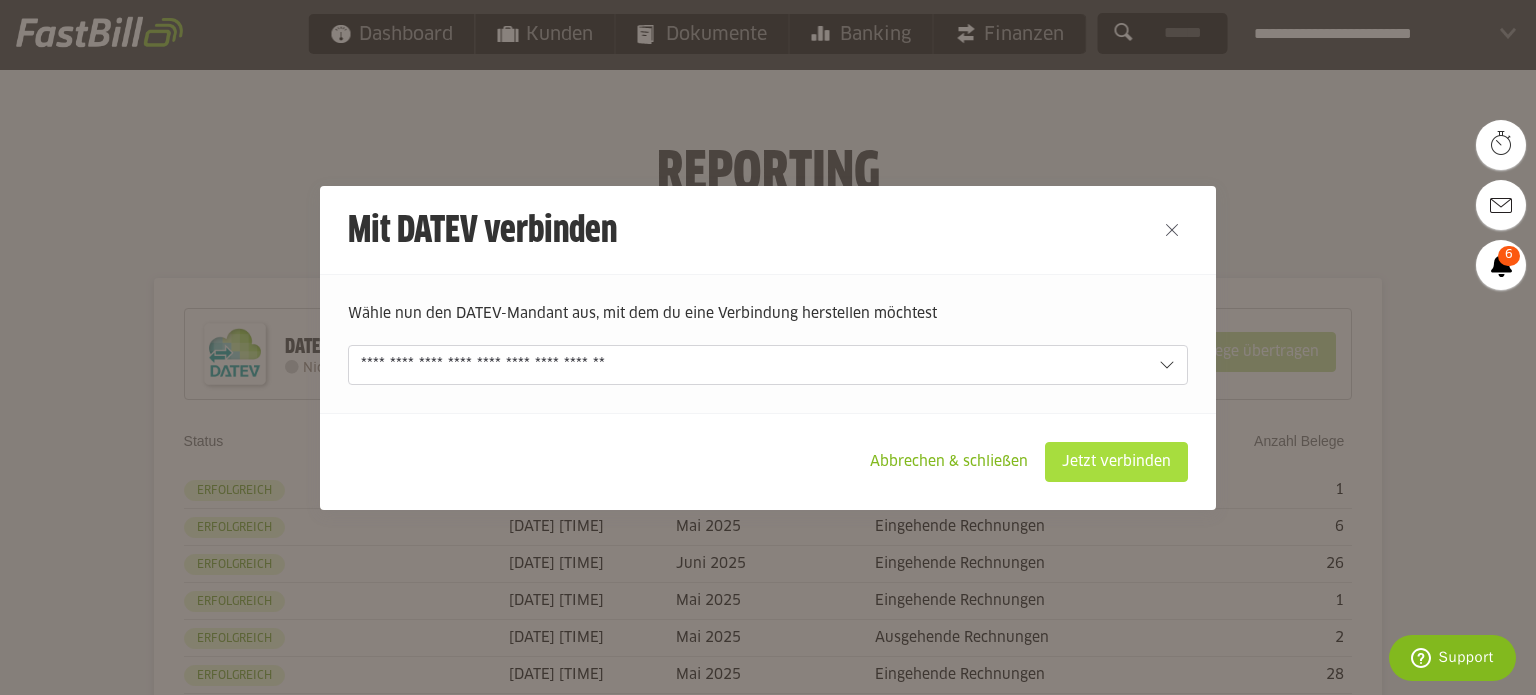 click on "Jetzt verbinden" at bounding box center [1116, 462] 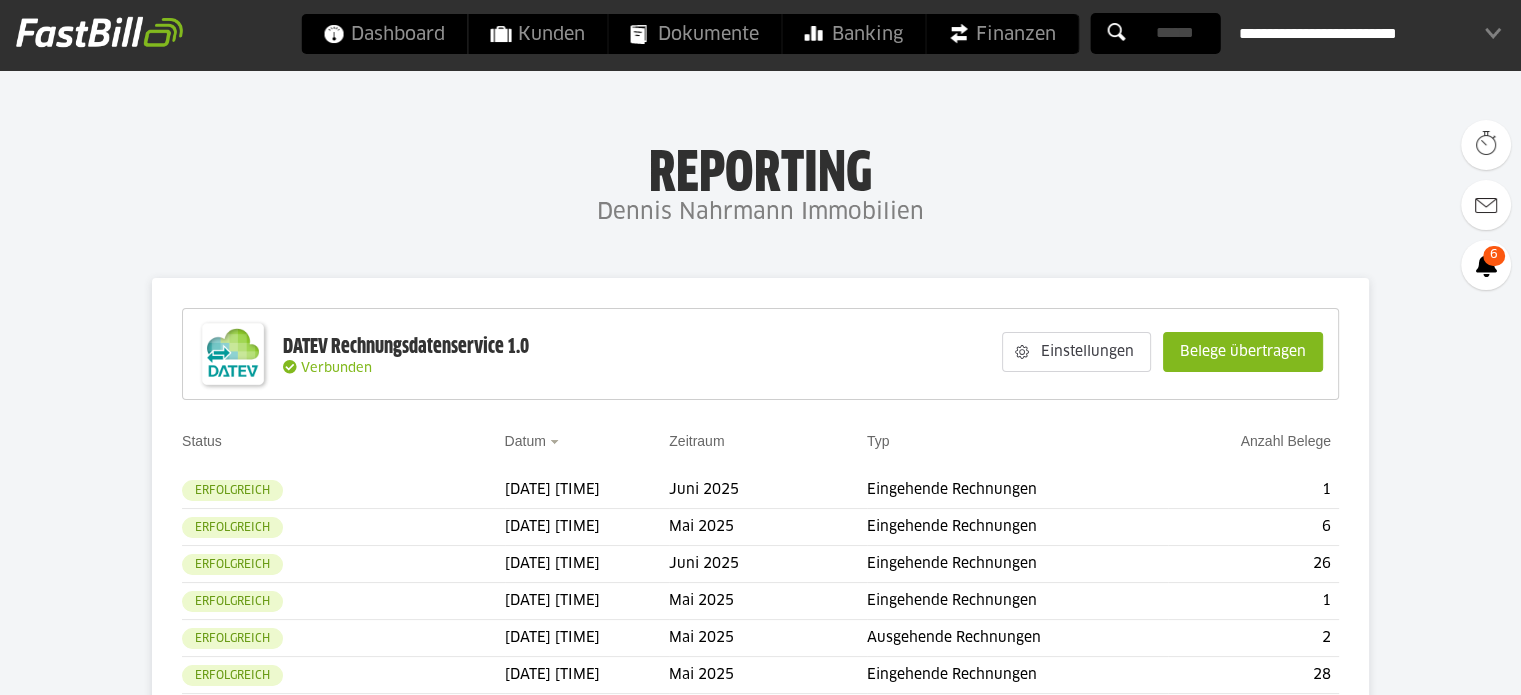 scroll, scrollTop: 47, scrollLeft: 0, axis: vertical 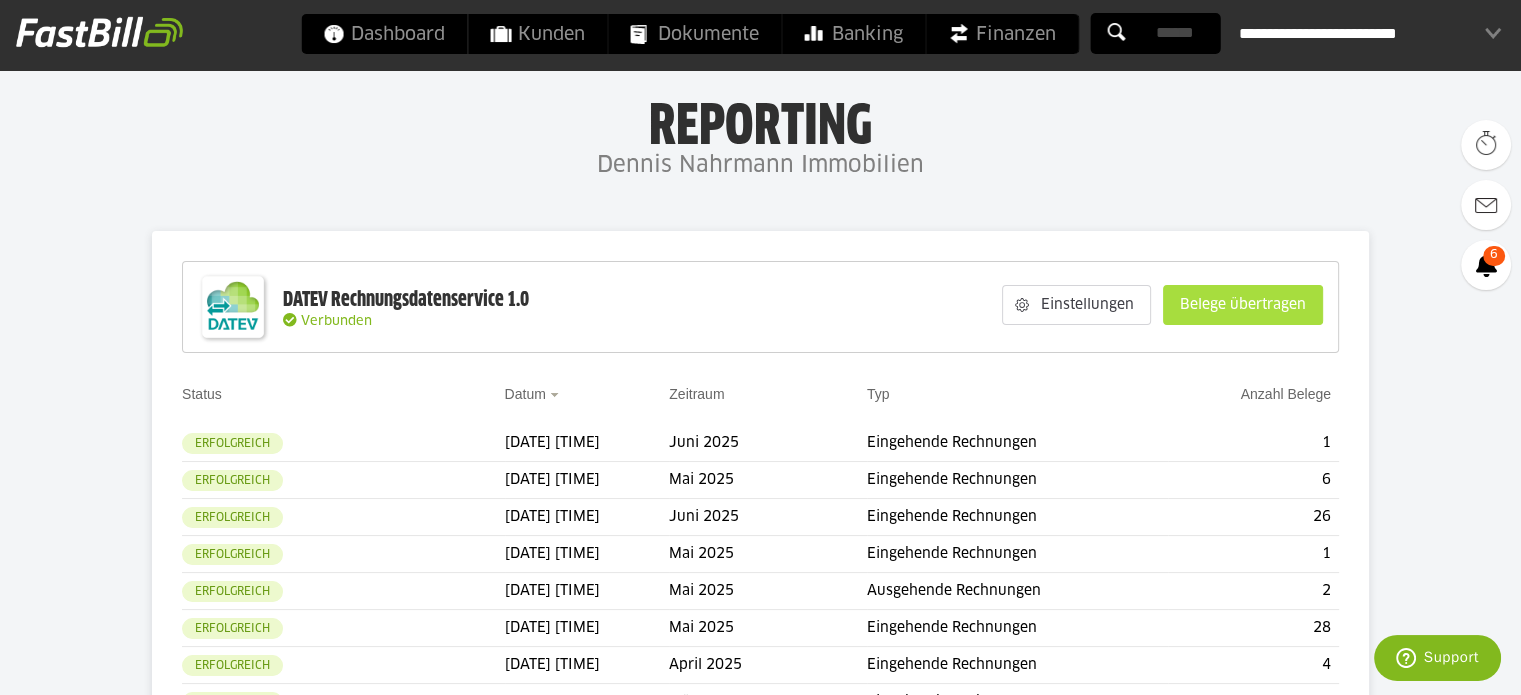 click on "Belege übertragen" at bounding box center (1243, 305) 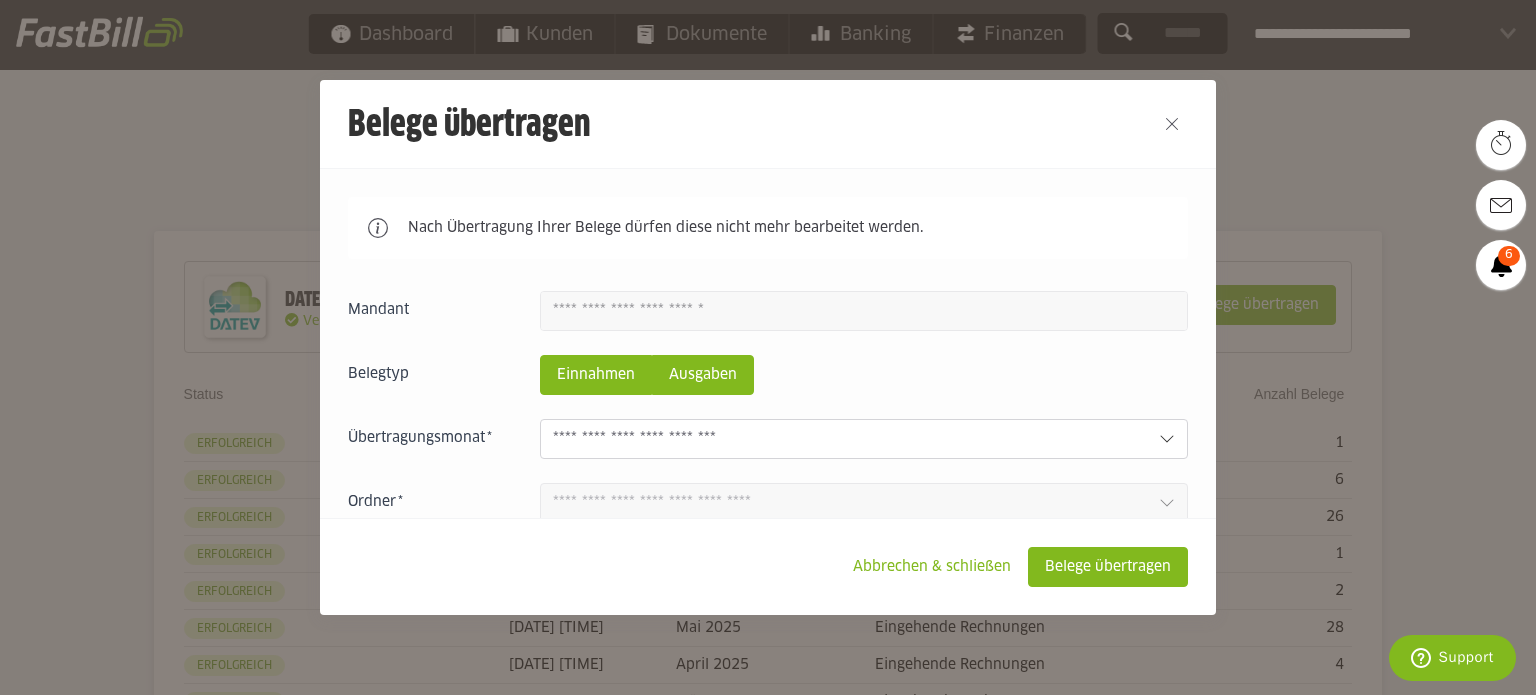 scroll, scrollTop: 112, scrollLeft: 0, axis: vertical 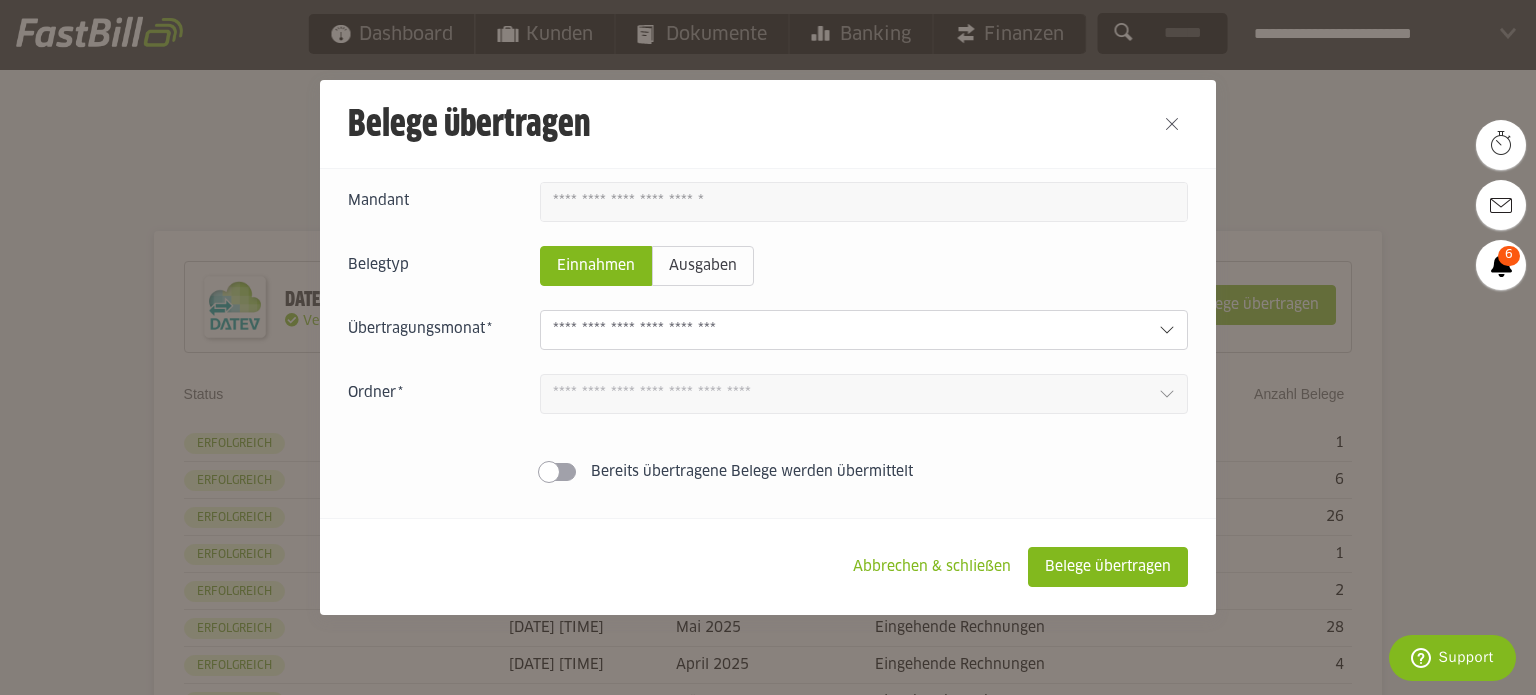 click 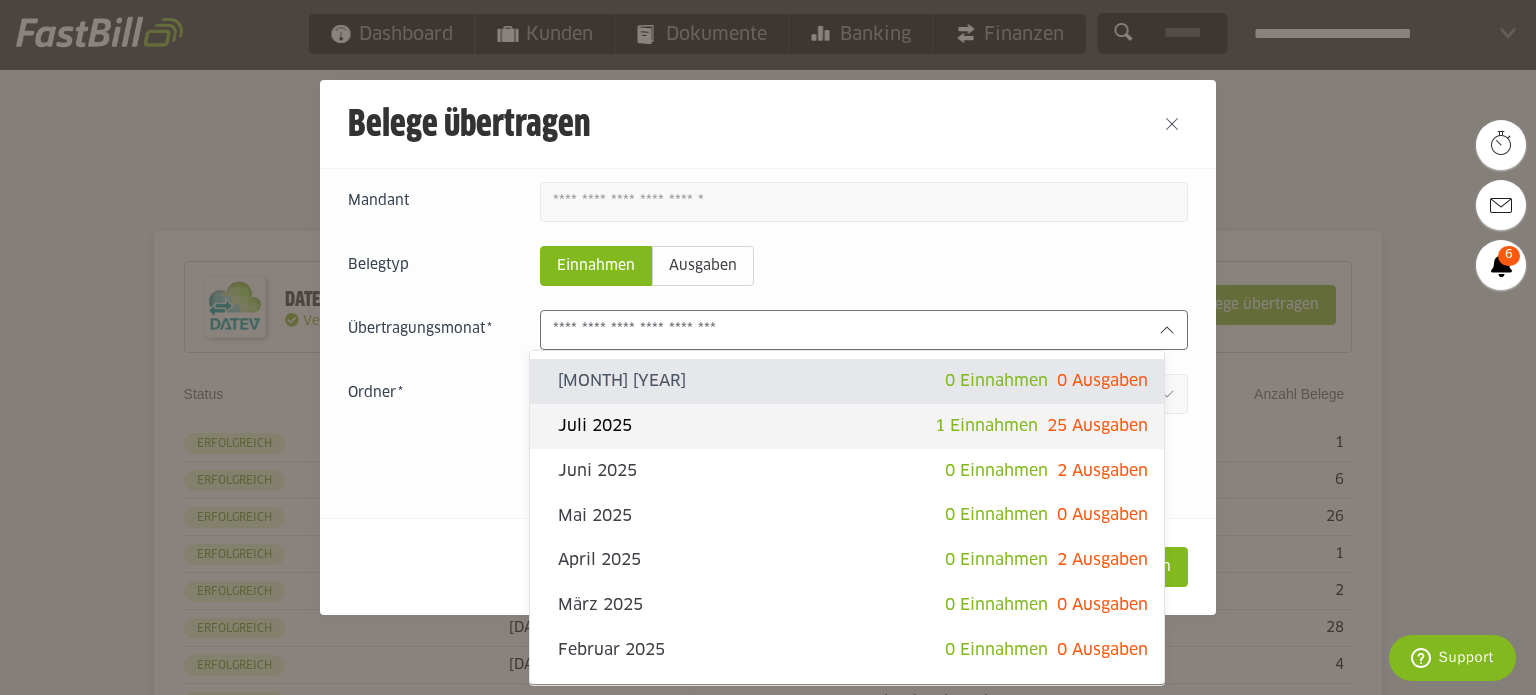click on "Juli 2025" 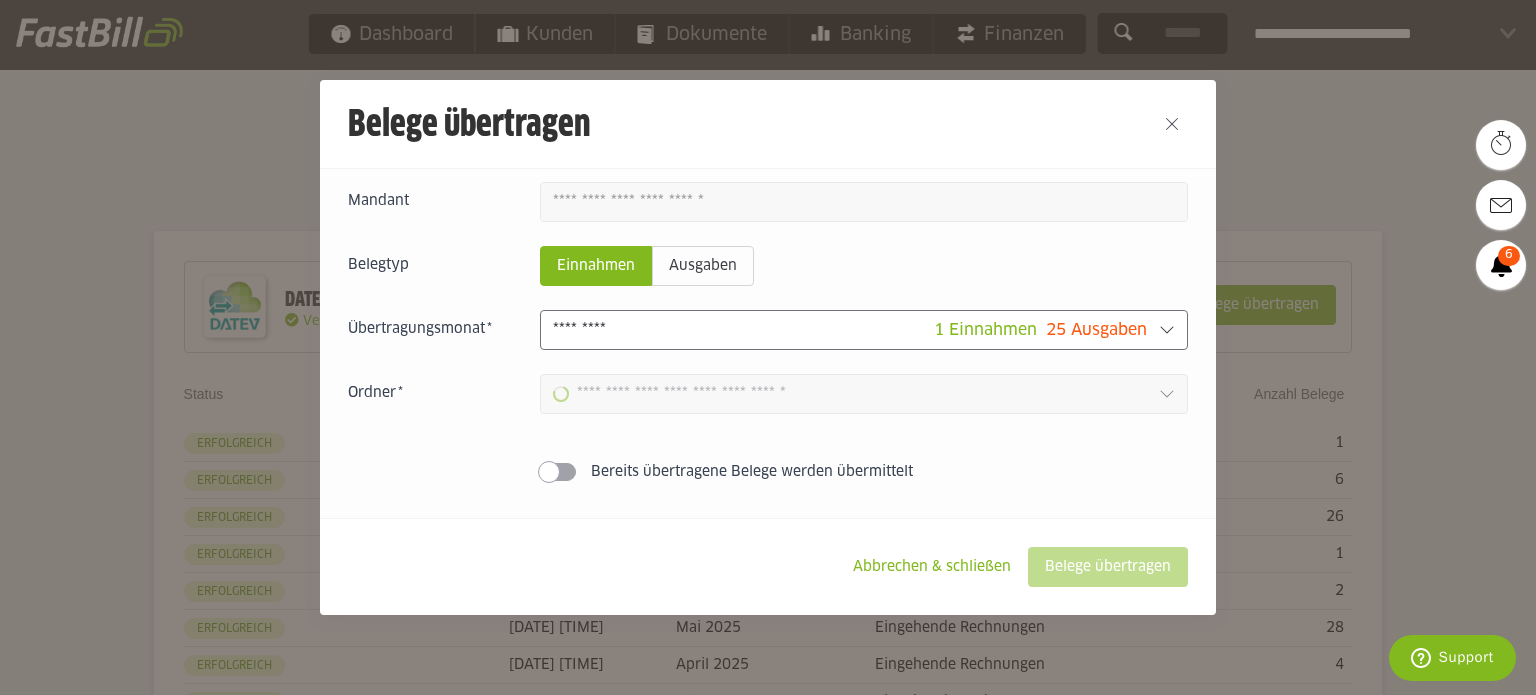 type on "**********" 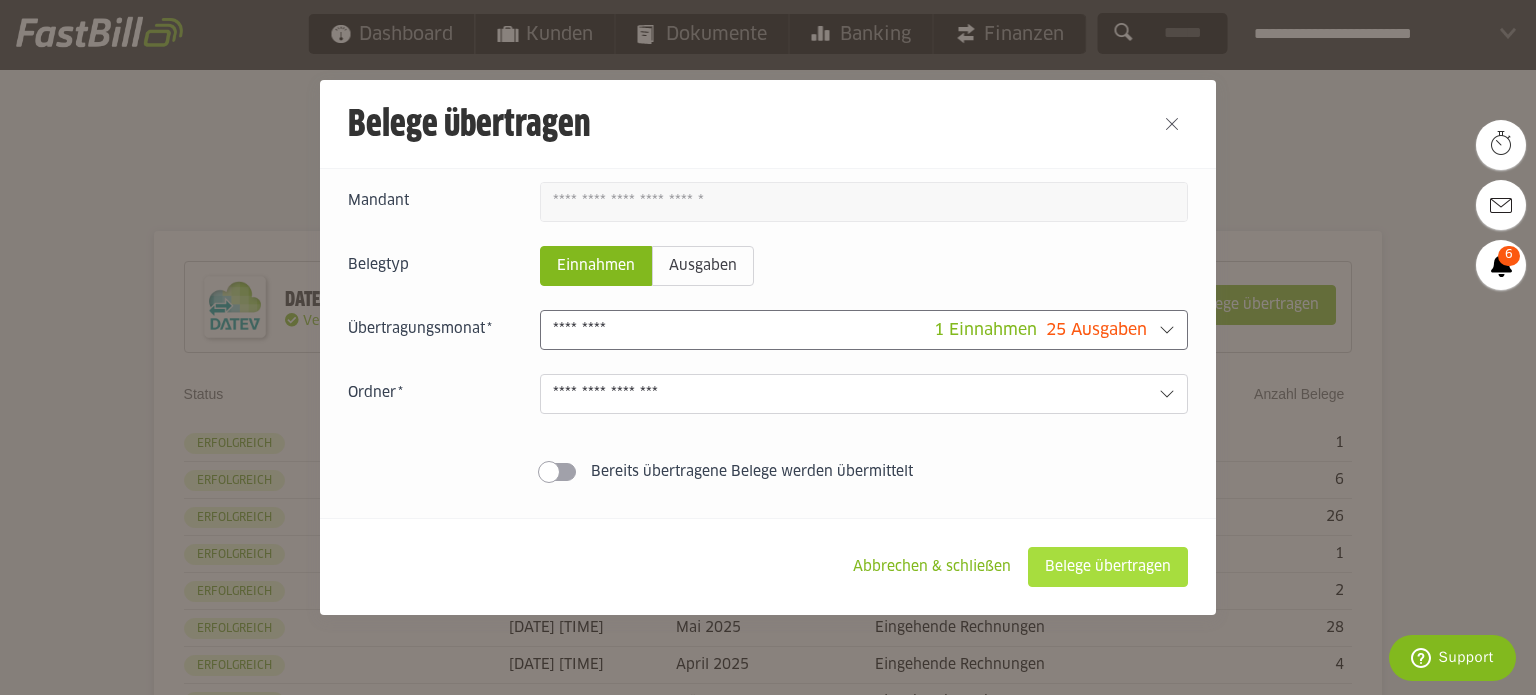 click on "Belege übertragen" at bounding box center (1108, 567) 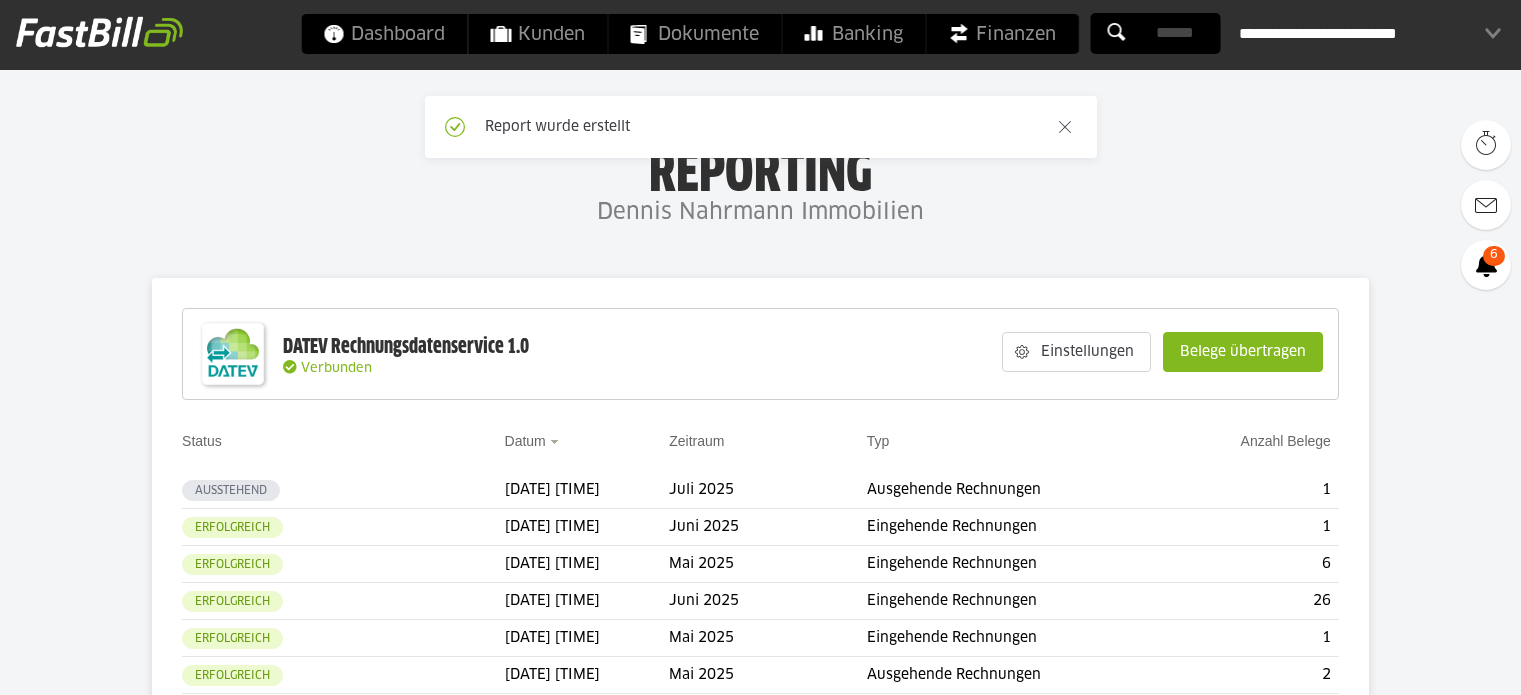 scroll, scrollTop: 0, scrollLeft: 0, axis: both 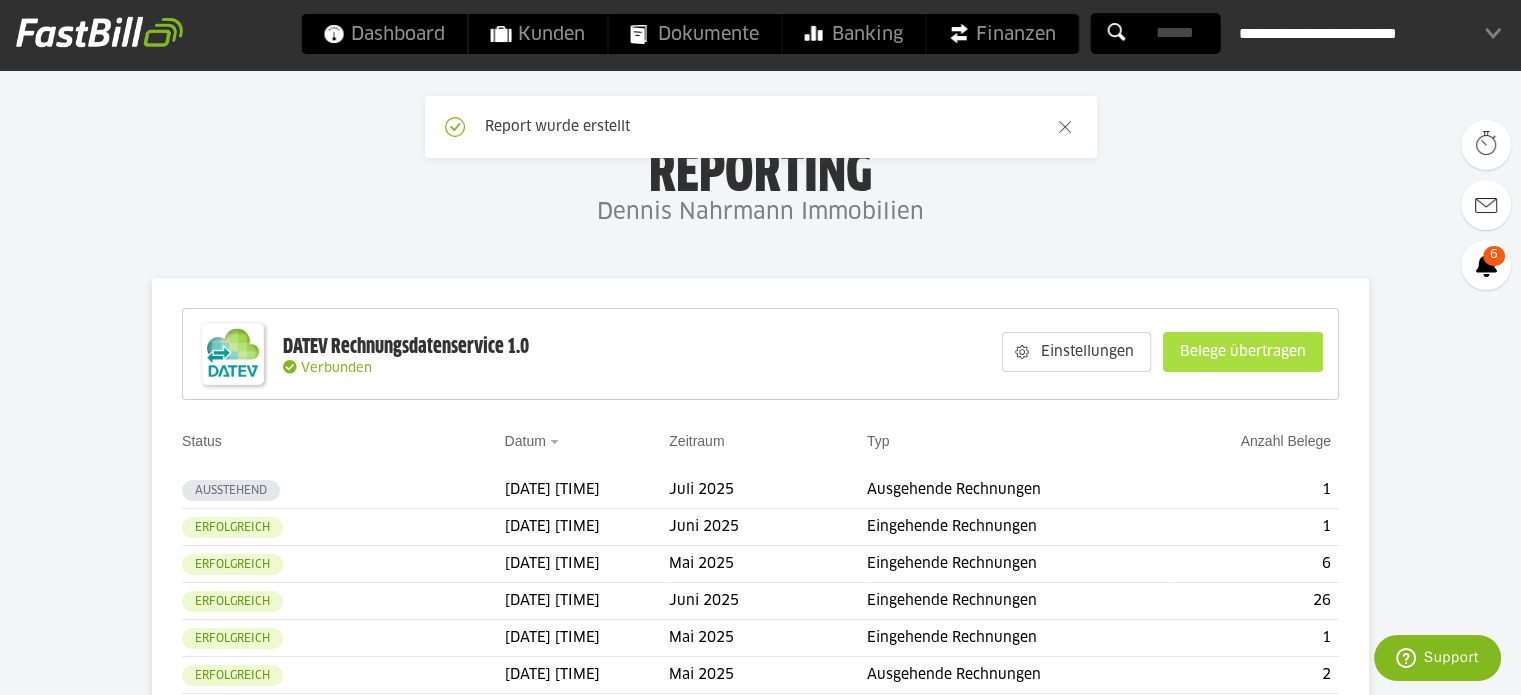 click on "Belege übertragen" at bounding box center (1243, 352) 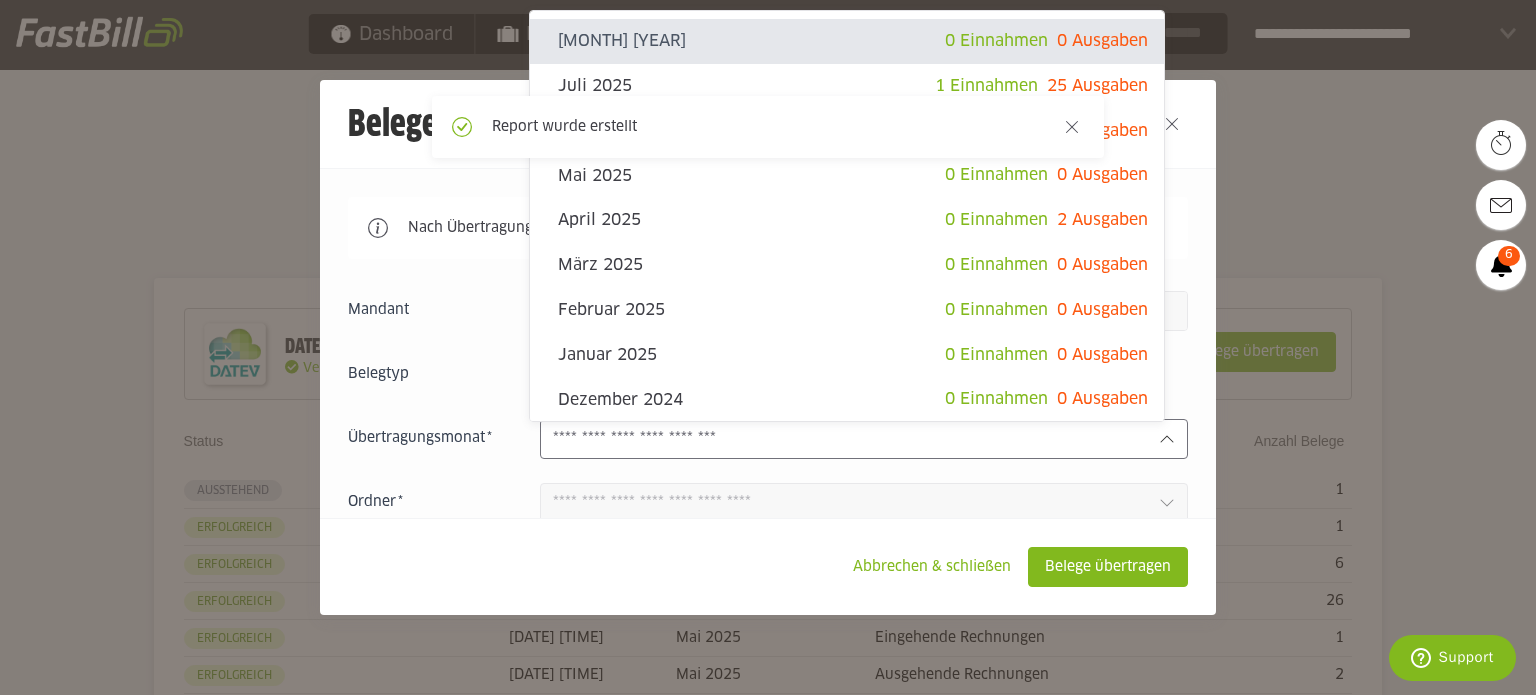 click 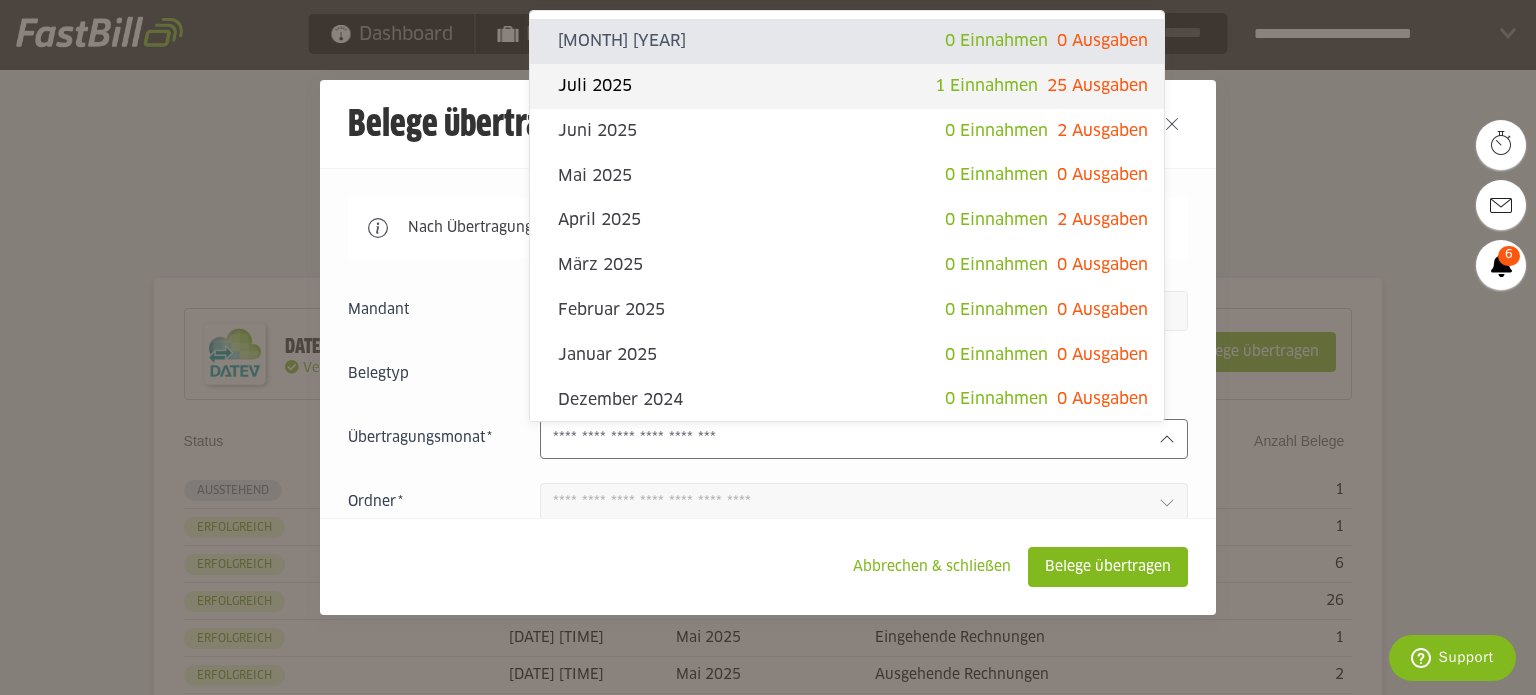 click on "Juli 2025" 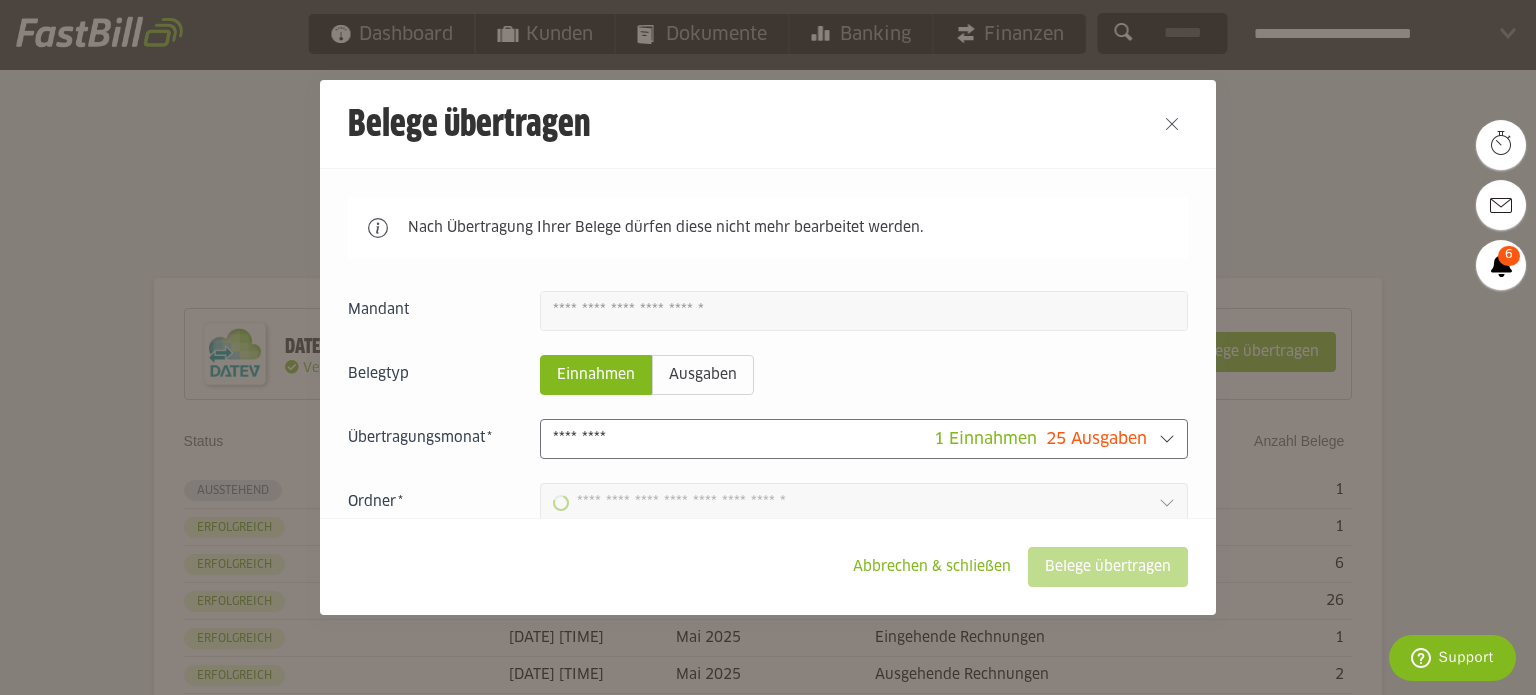 type on "**********" 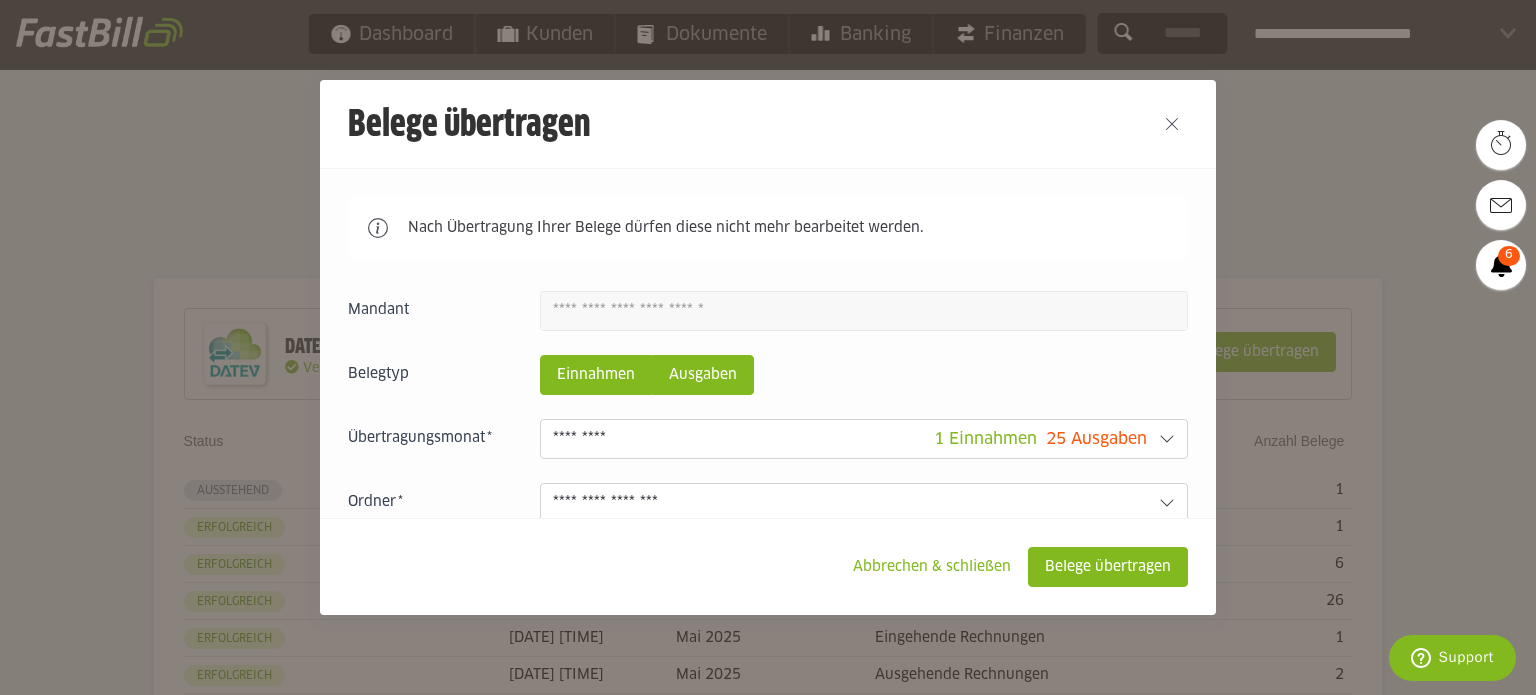 click on "Ausgaben" 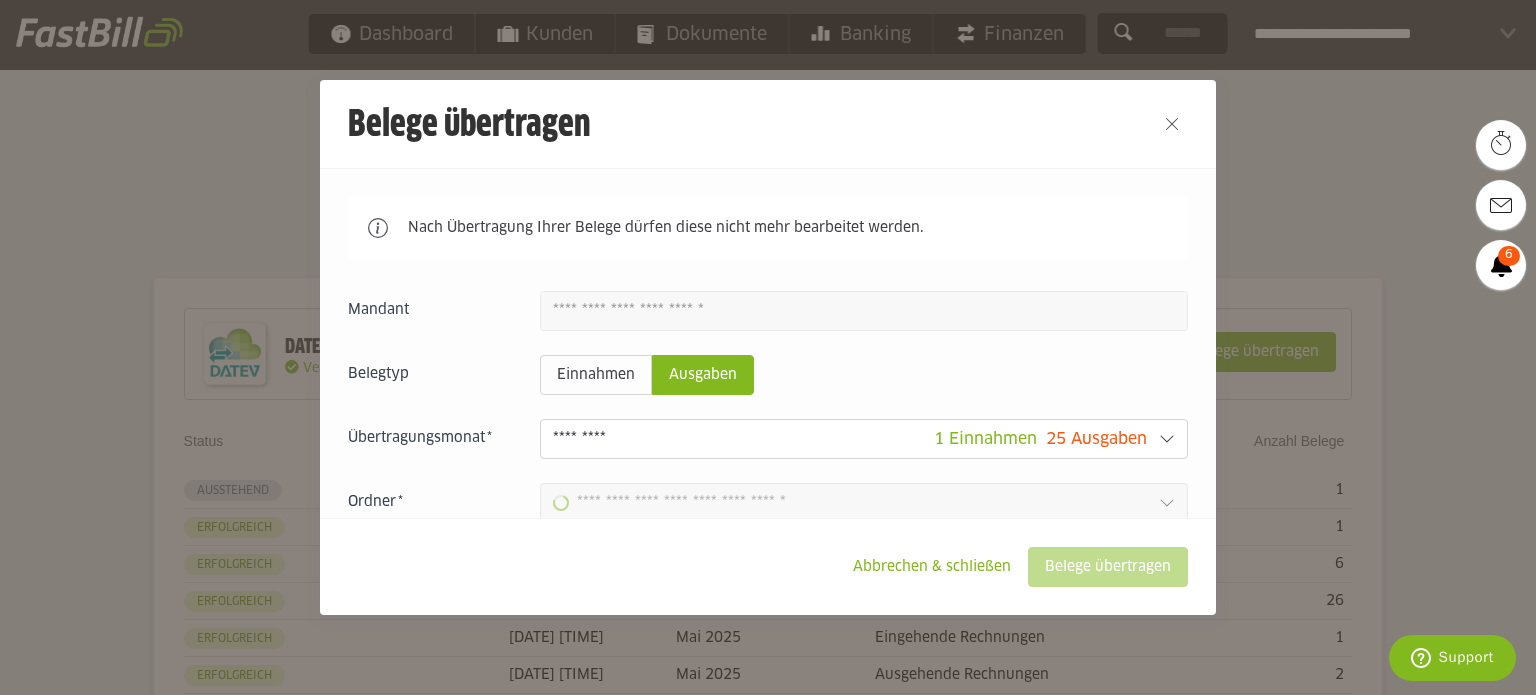 type on "**********" 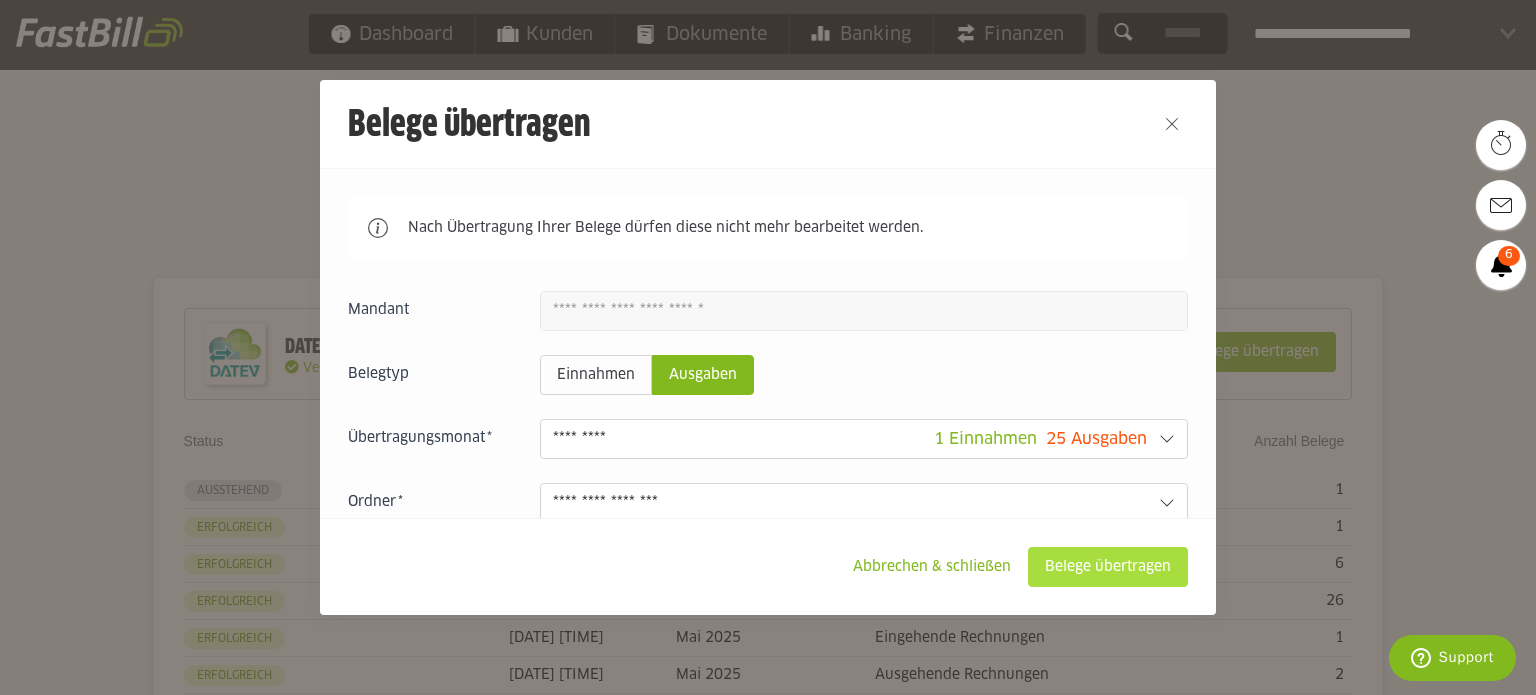 click on "Belege übertragen" at bounding box center [1108, 567] 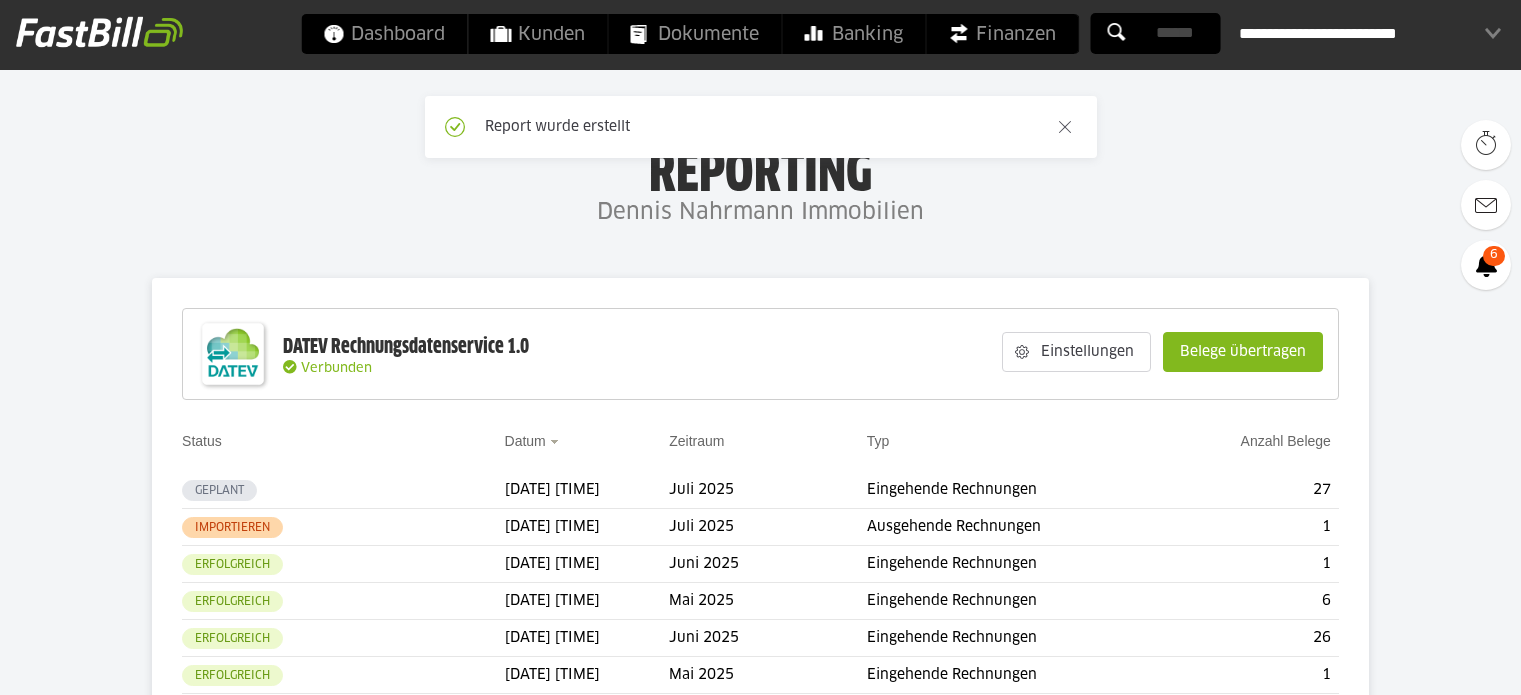 scroll, scrollTop: 0, scrollLeft: 0, axis: both 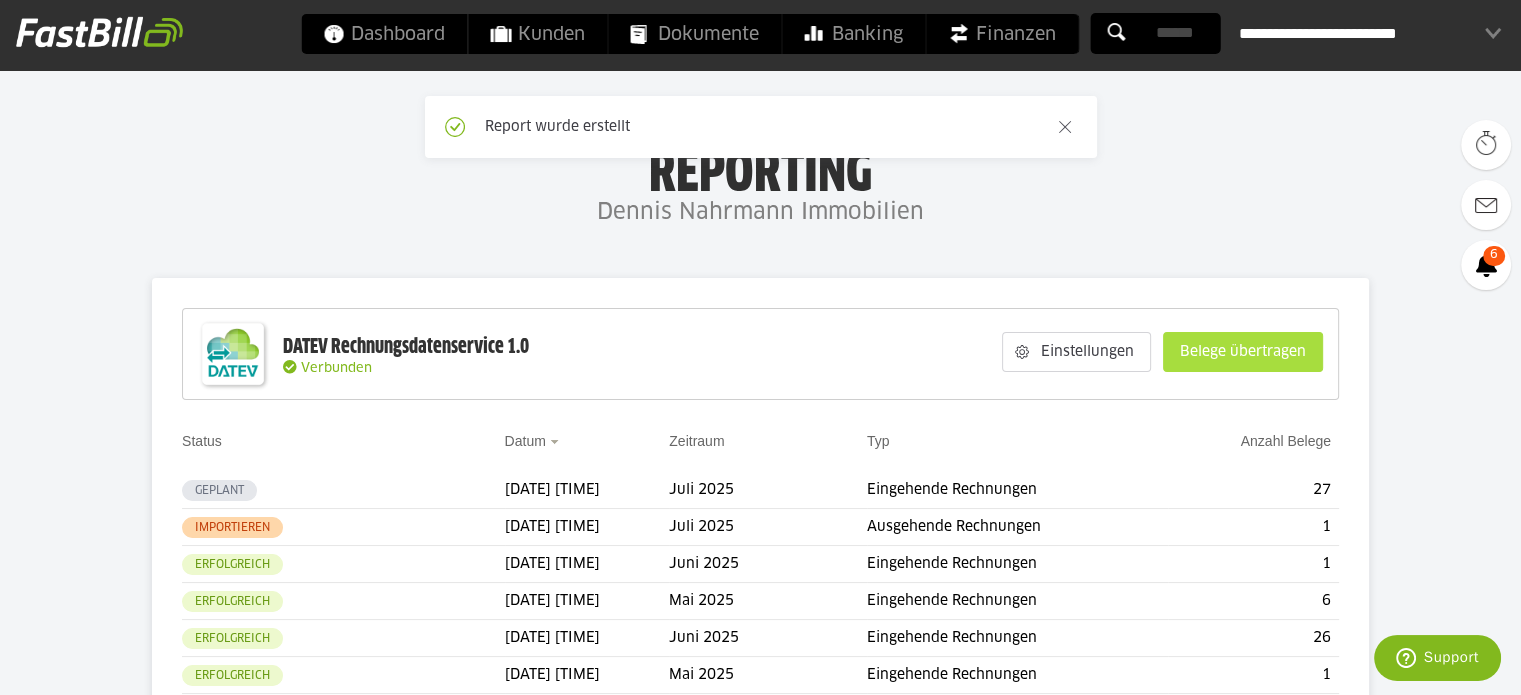 click on "Belege übertragen" at bounding box center (1243, 352) 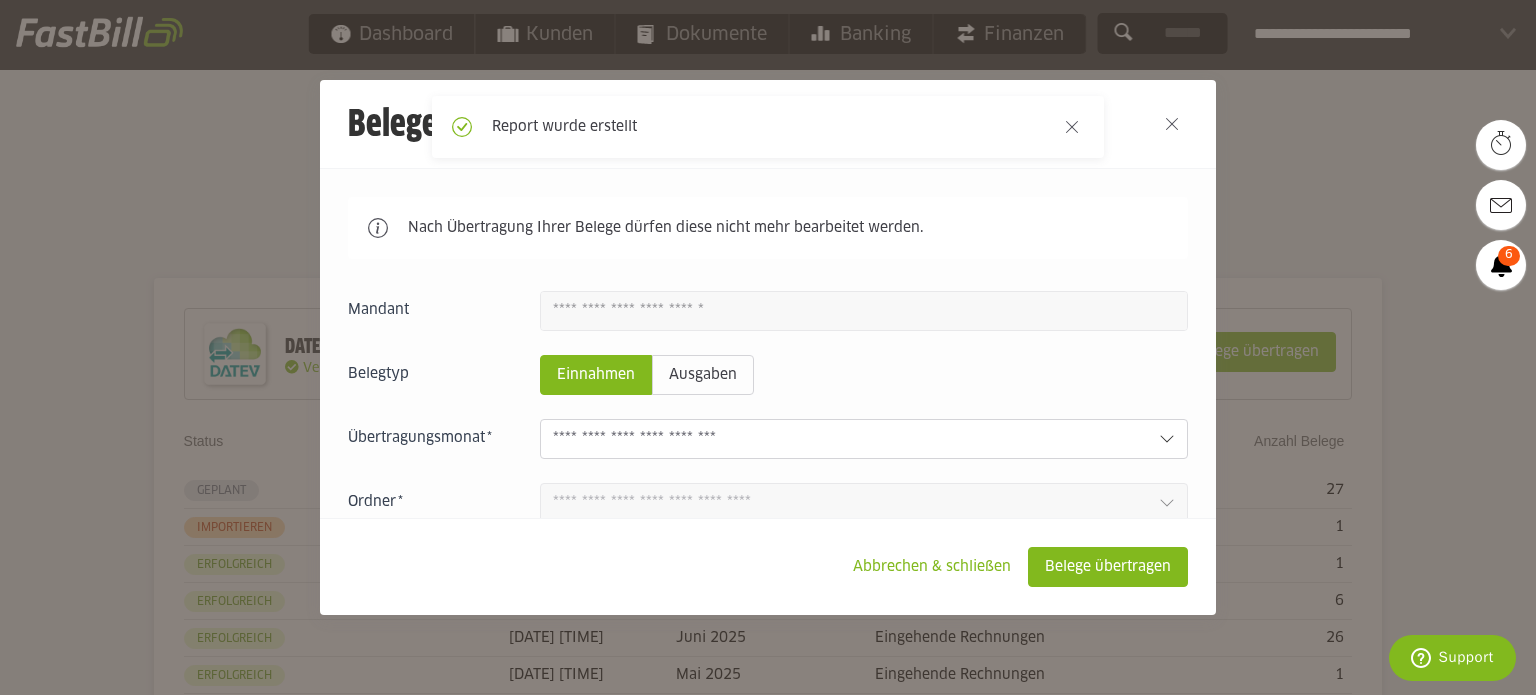 click 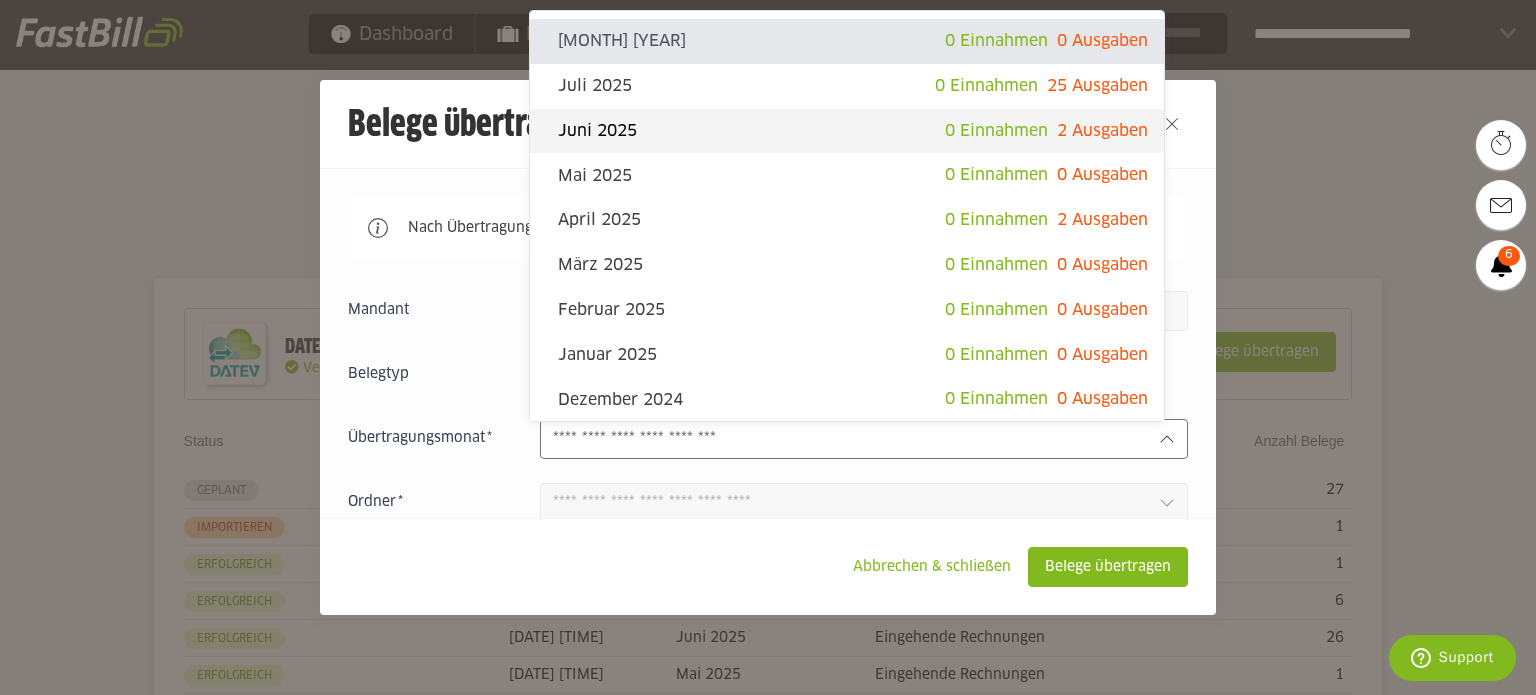 click on "Juni 2025" 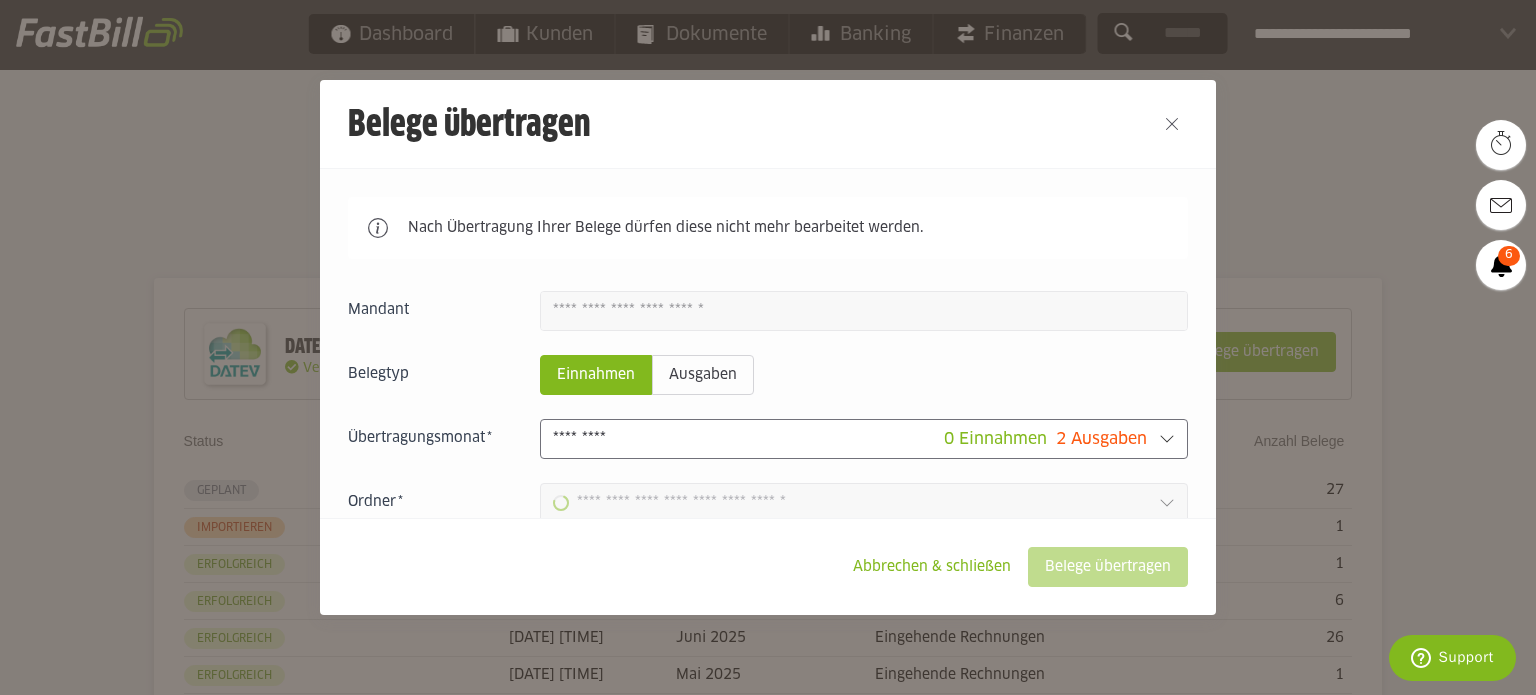 type on "**********" 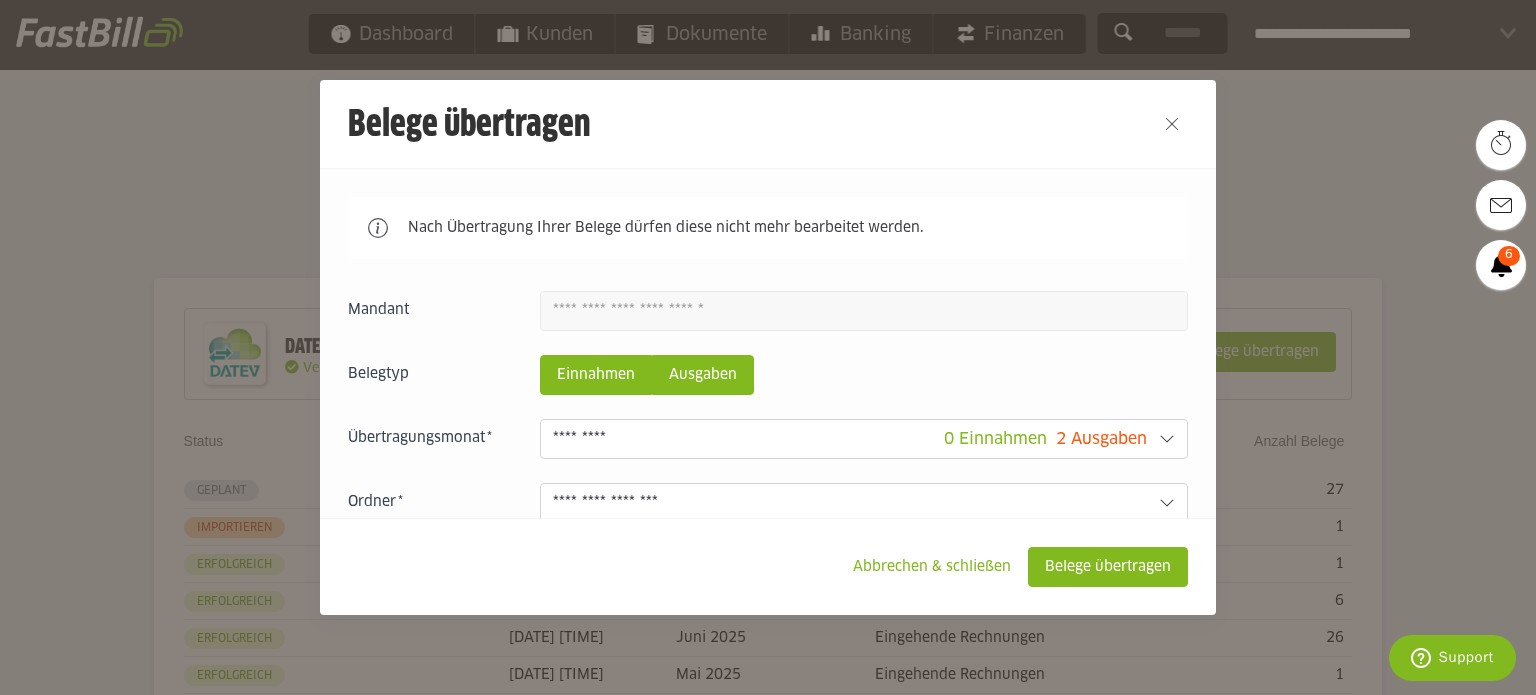 click on "Ausgaben" 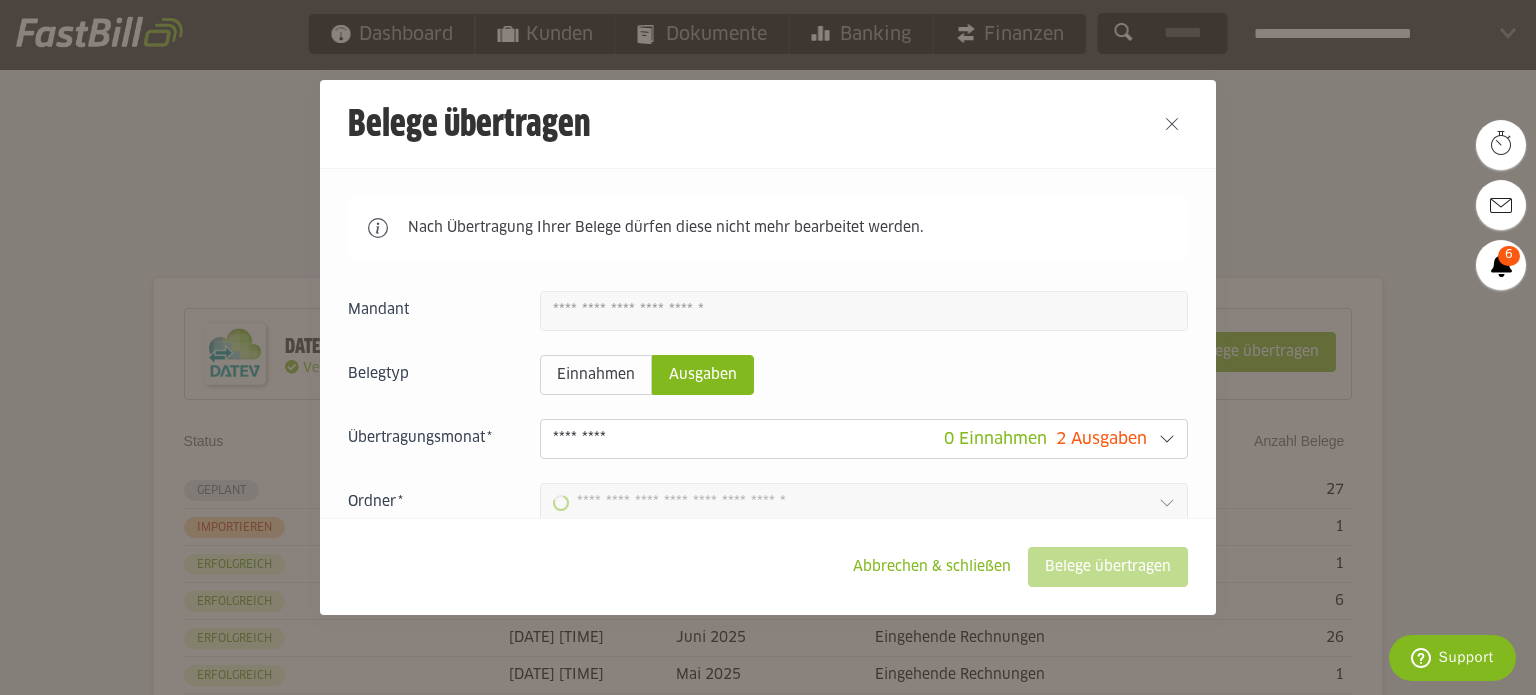 type on "**********" 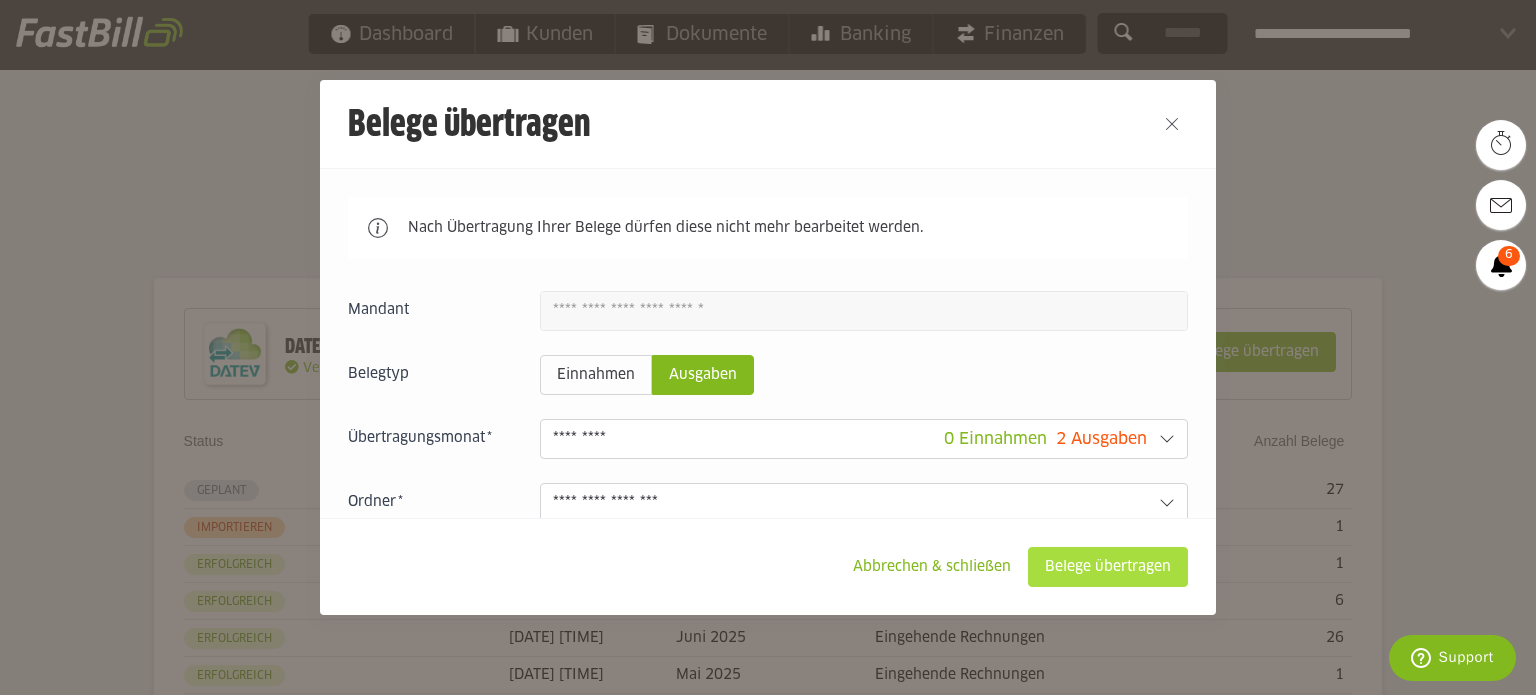 click on "Belege übertragen" at bounding box center [1108, 567] 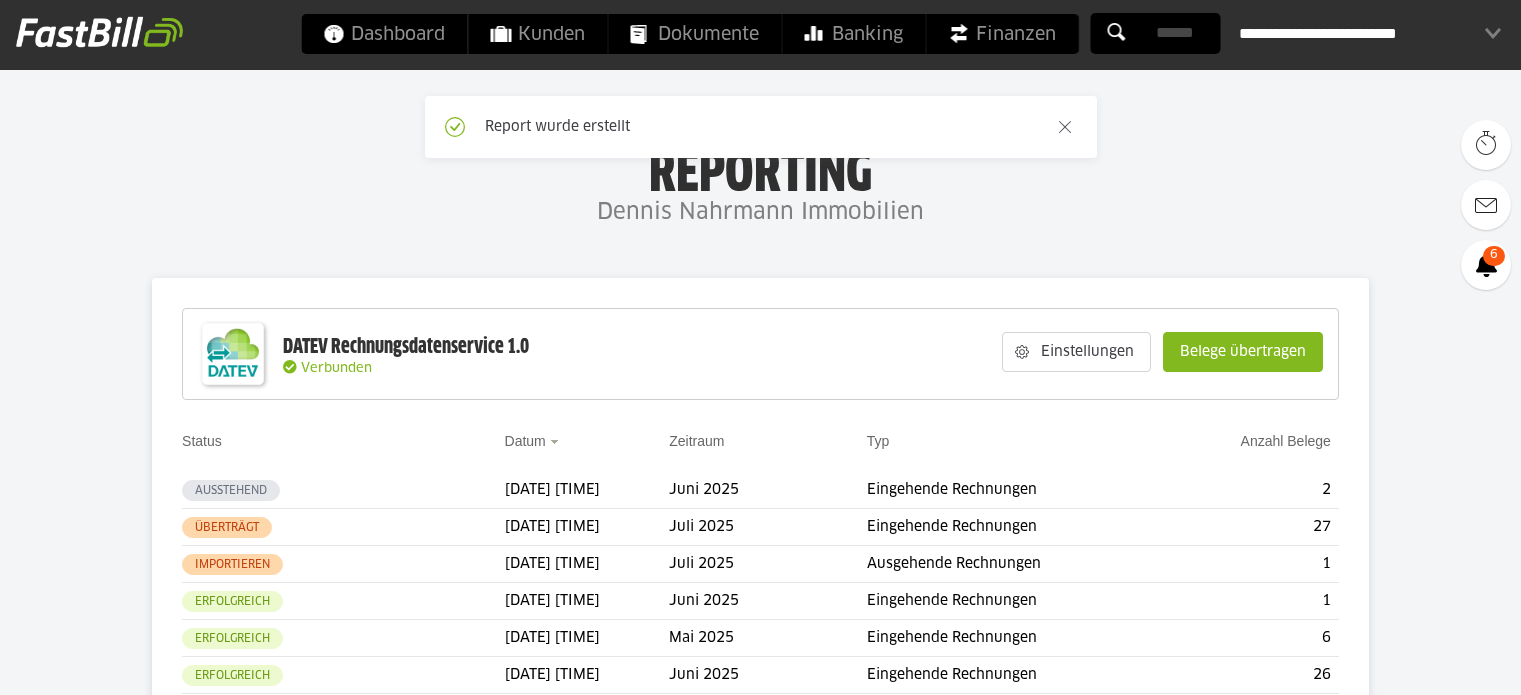 scroll, scrollTop: 0, scrollLeft: 0, axis: both 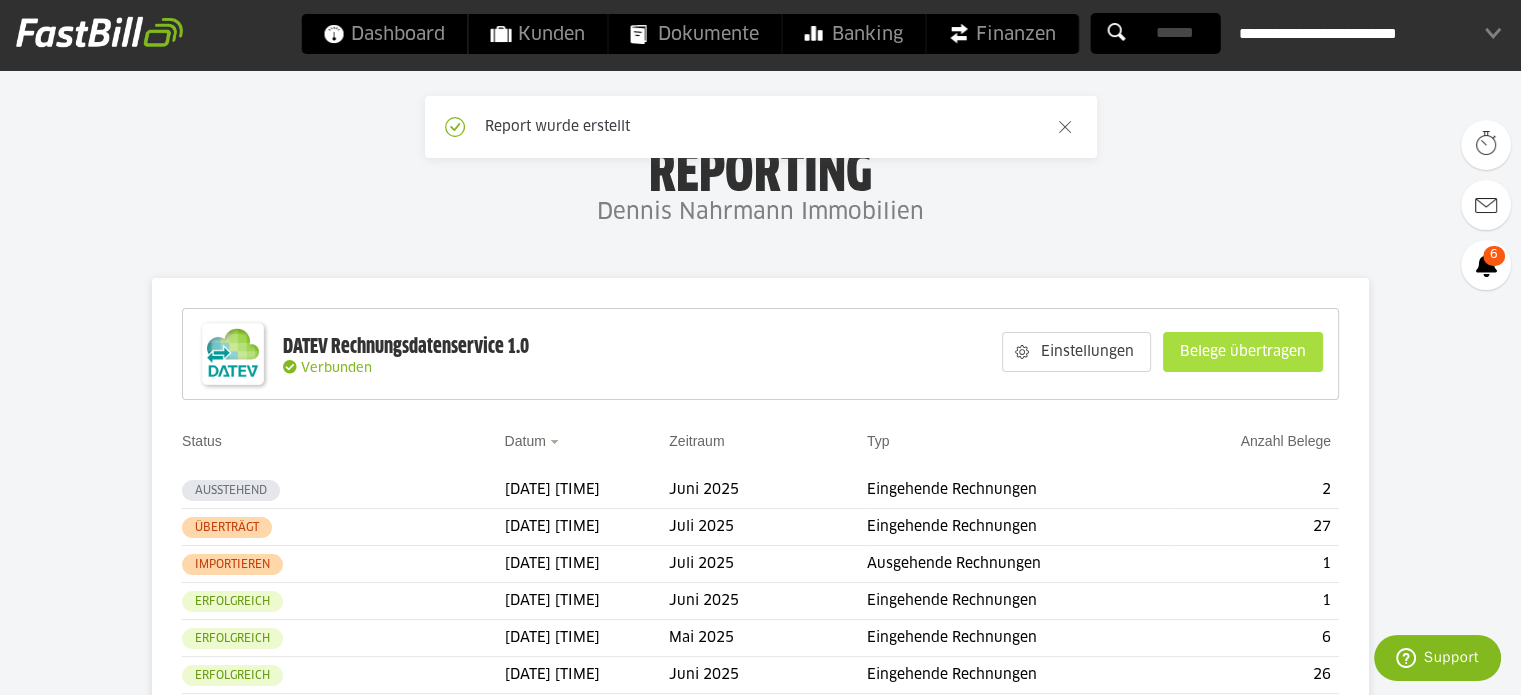 click on "Belege übertragen" at bounding box center (1243, 352) 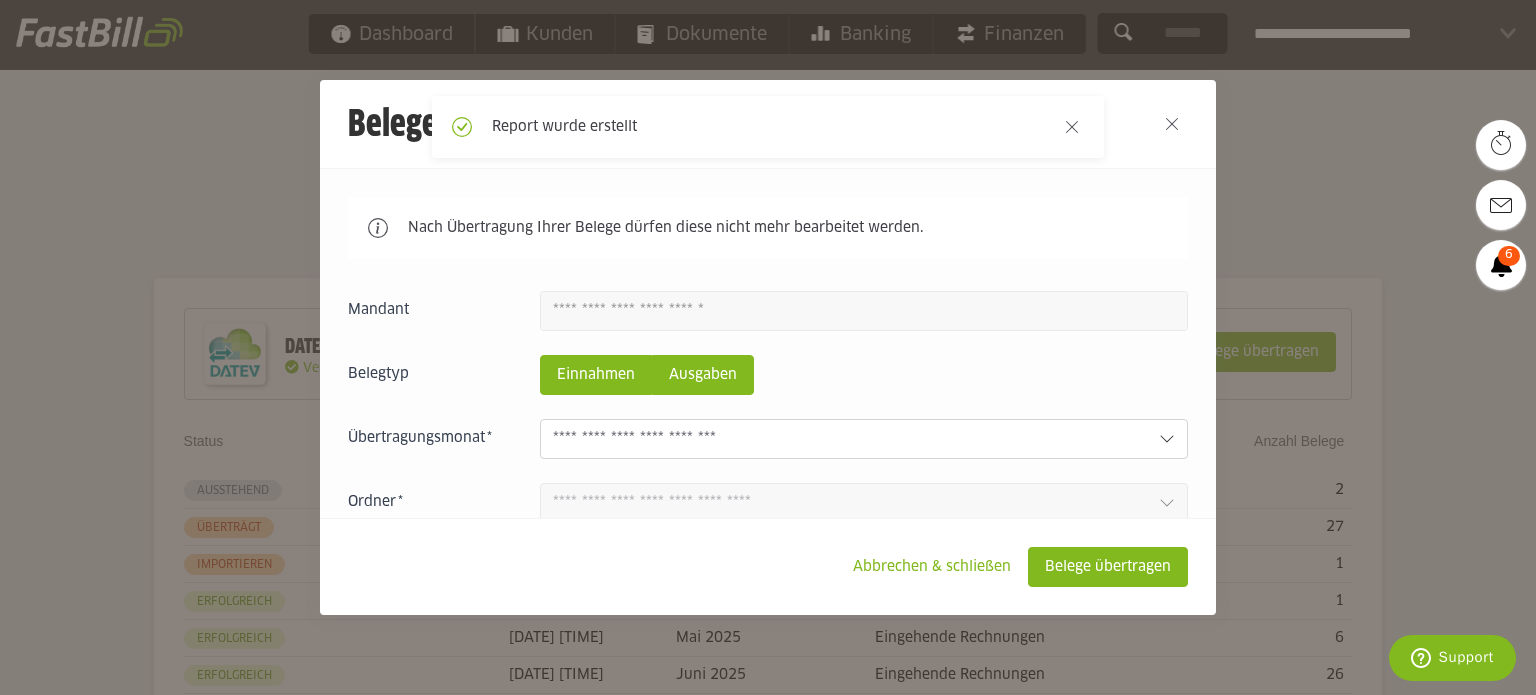click on "Ausgaben" 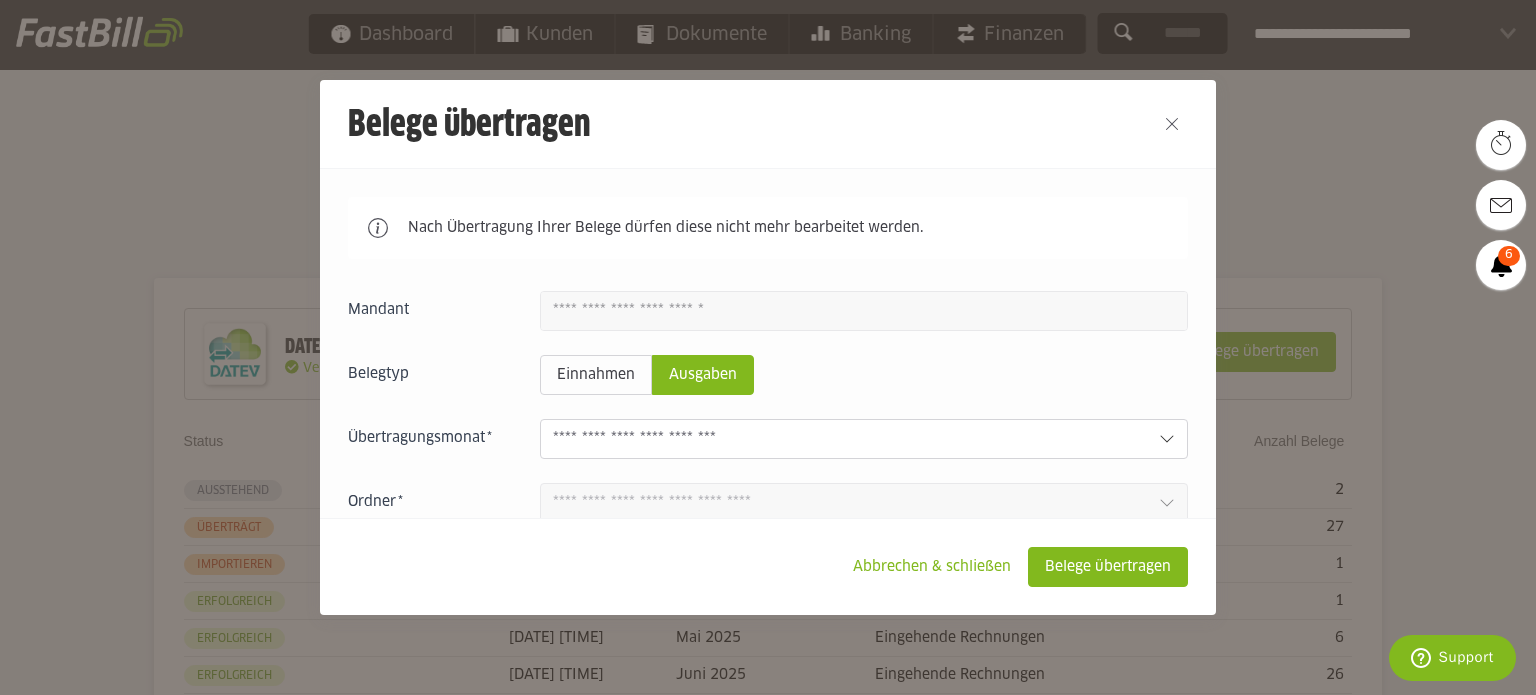 click 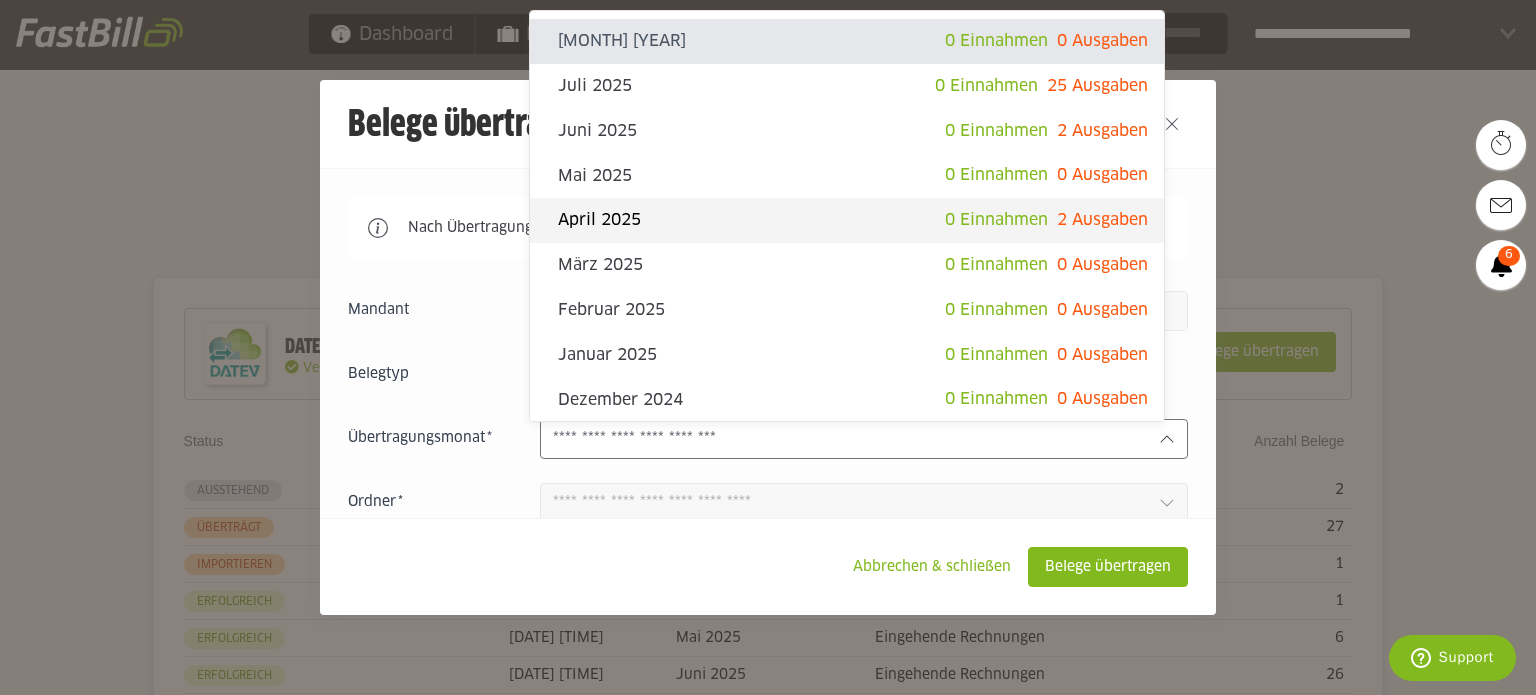 click on "April 2025" 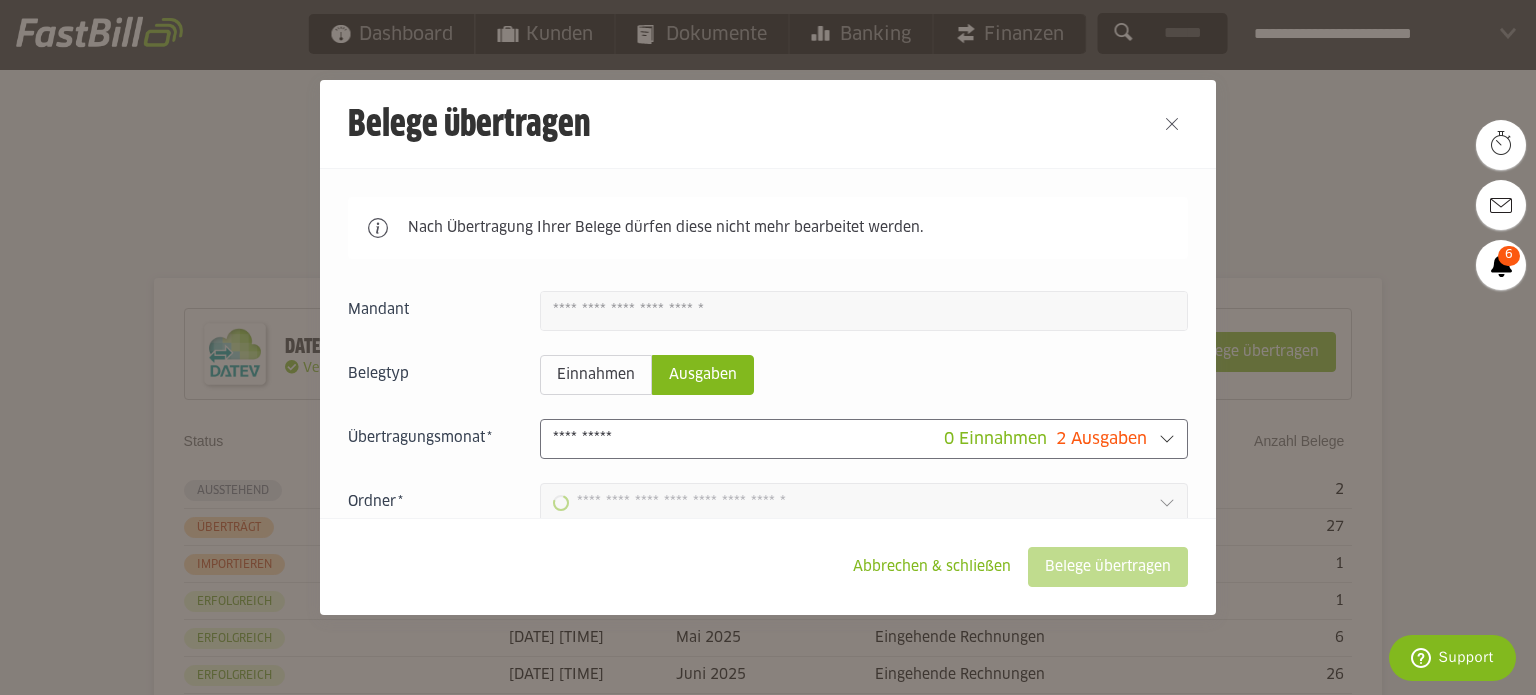 type on "**********" 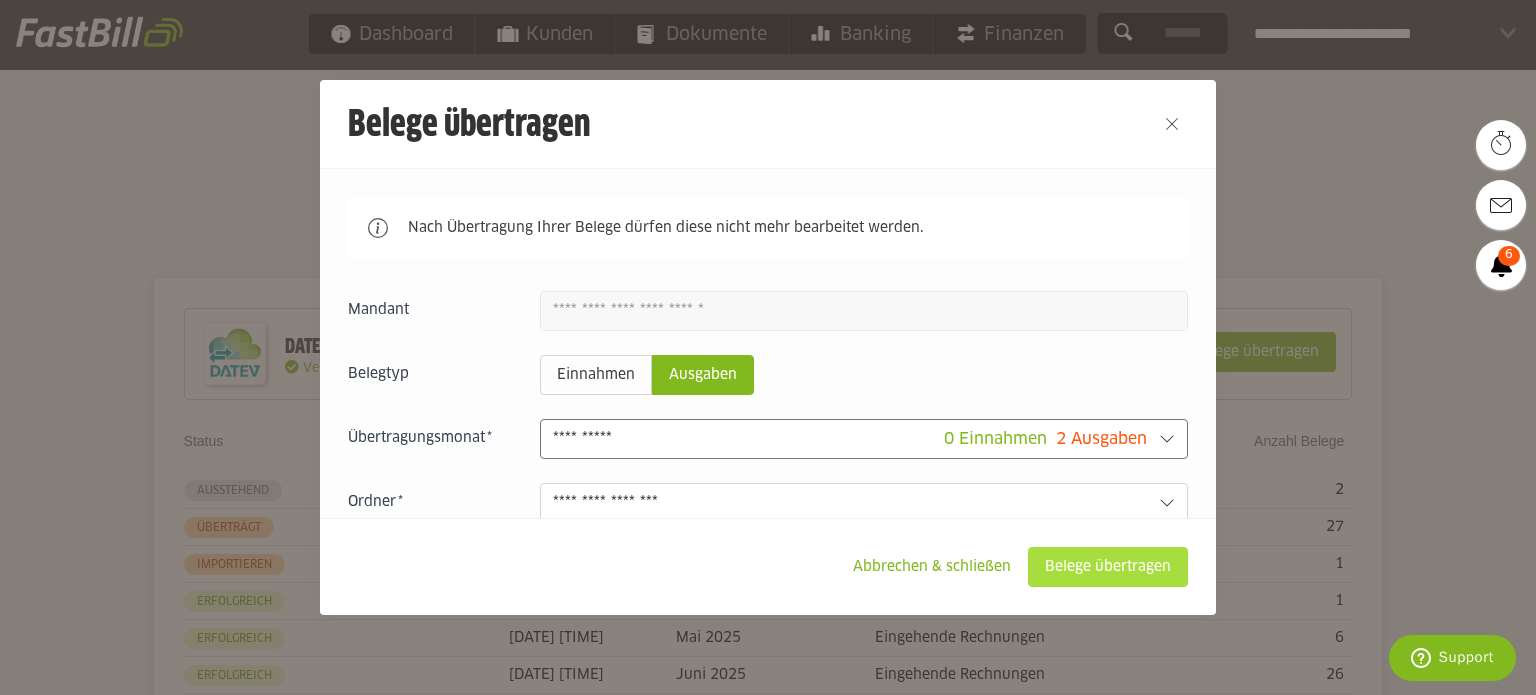 click on "Belege übertragen" at bounding box center (1108, 567) 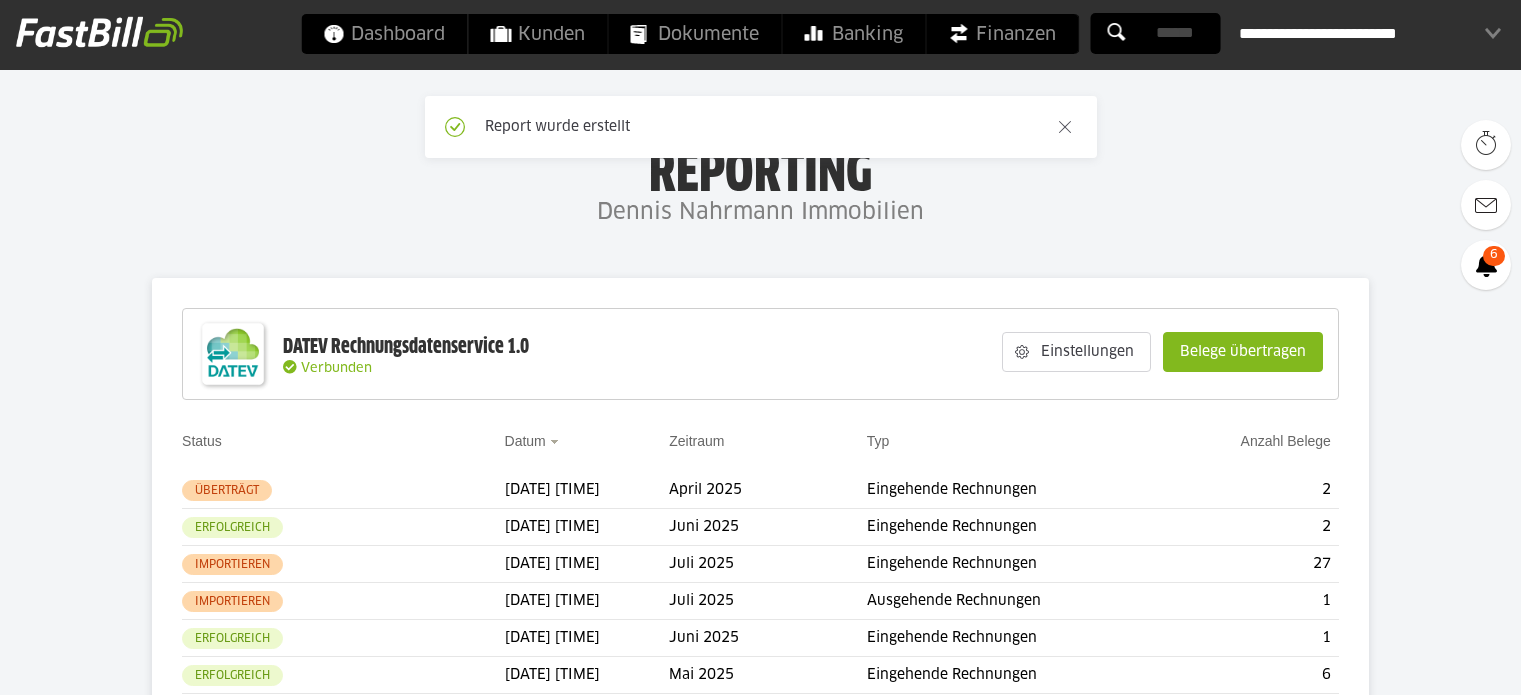 scroll, scrollTop: 0, scrollLeft: 0, axis: both 